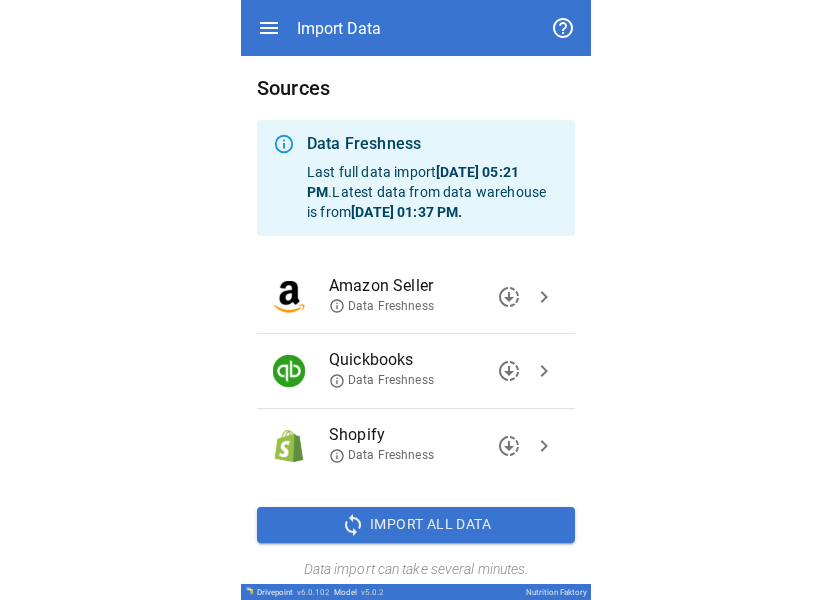 scroll, scrollTop: 0, scrollLeft: 0, axis: both 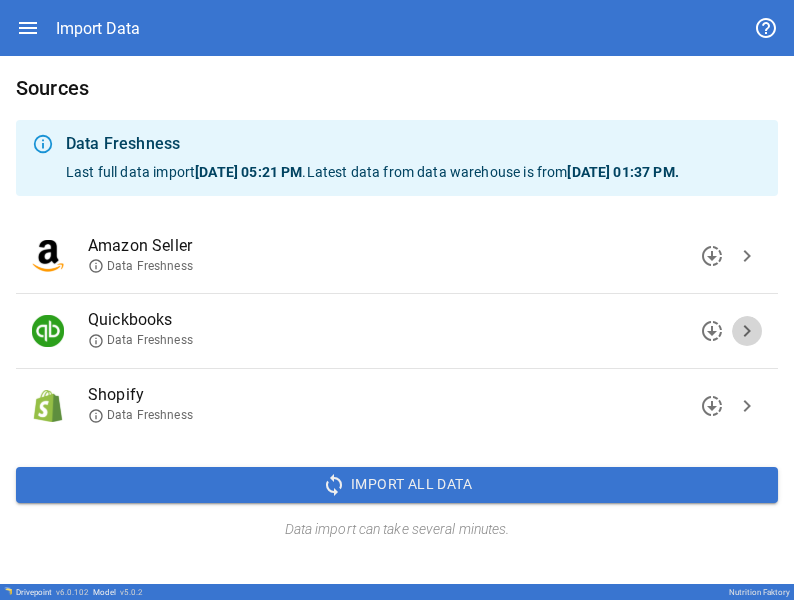 drag, startPoint x: 0, startPoint y: 181, endPoint x: 742, endPoint y: 351, distance: 761.22534 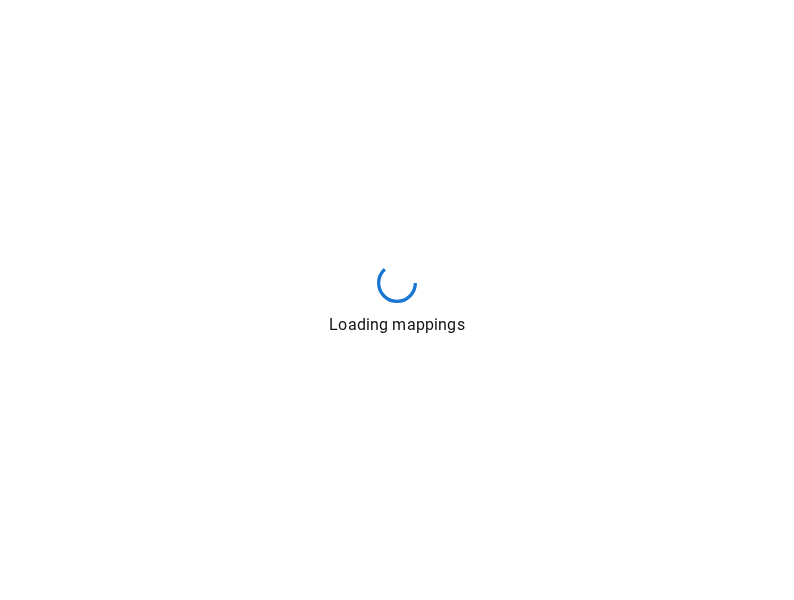 click on "Loading mappings" at bounding box center (397, 300) 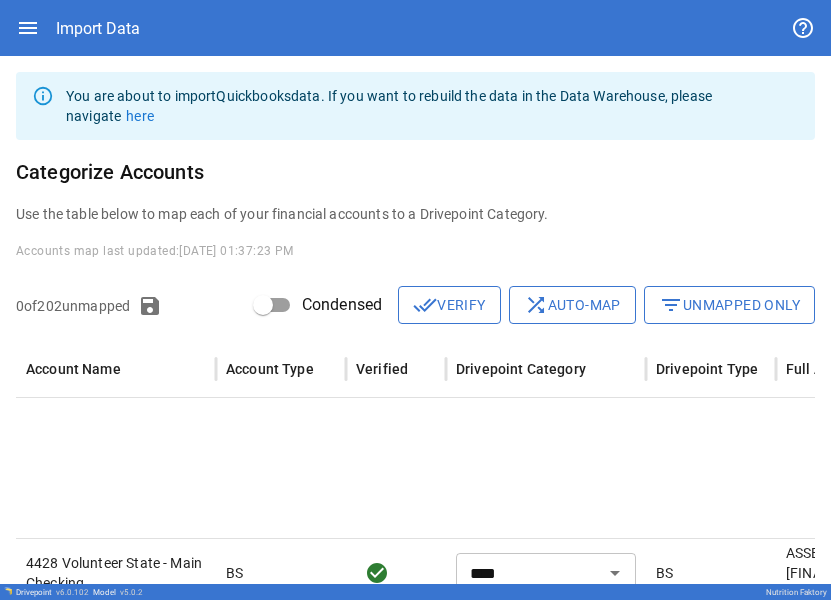 scroll, scrollTop: 232, scrollLeft: 0, axis: vertical 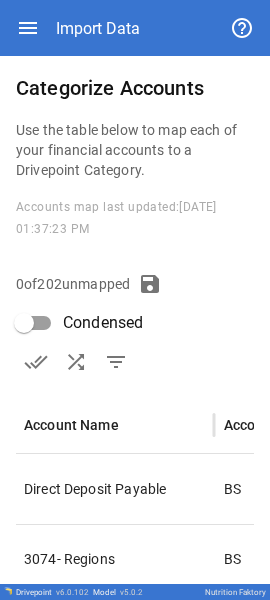click on "**********" at bounding box center (135, 348) 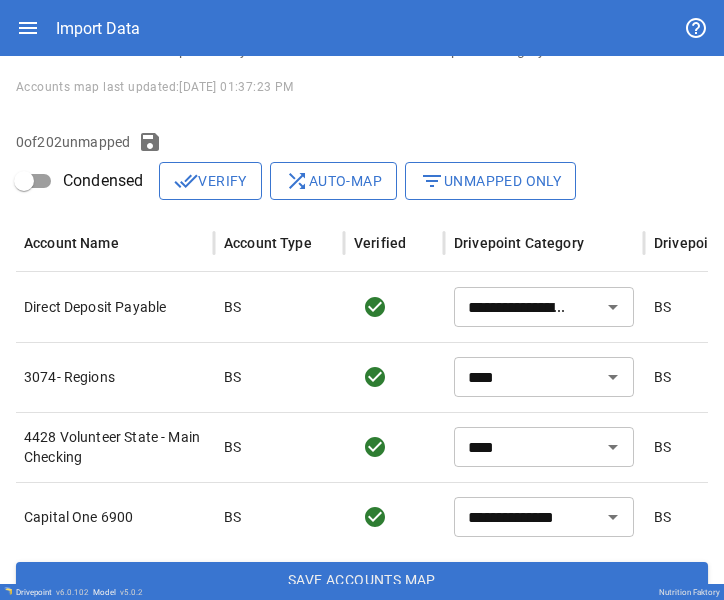 scroll, scrollTop: 155, scrollLeft: 2, axis: both 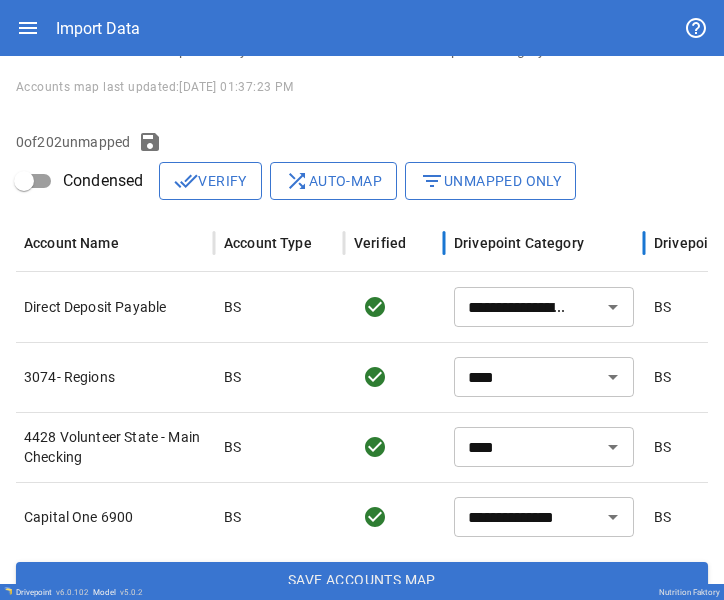 click on "Drivepoint Category" at bounding box center (519, 243) 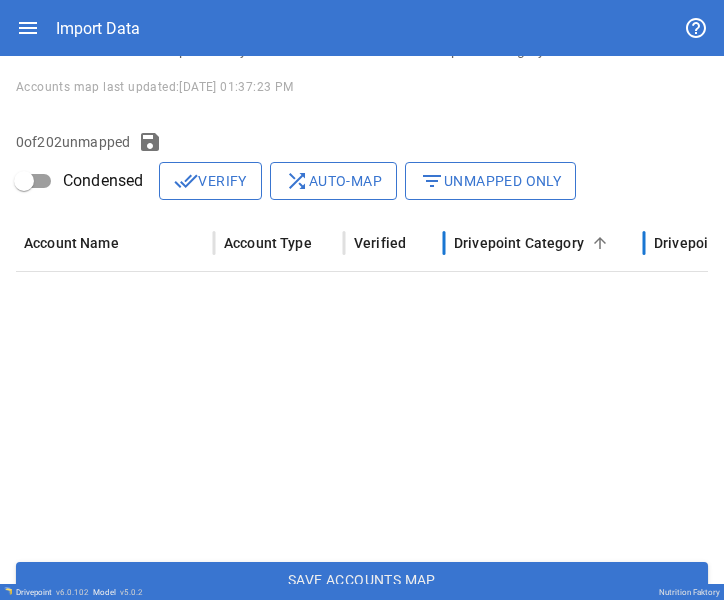 scroll, scrollTop: 1531, scrollLeft: 2, axis: both 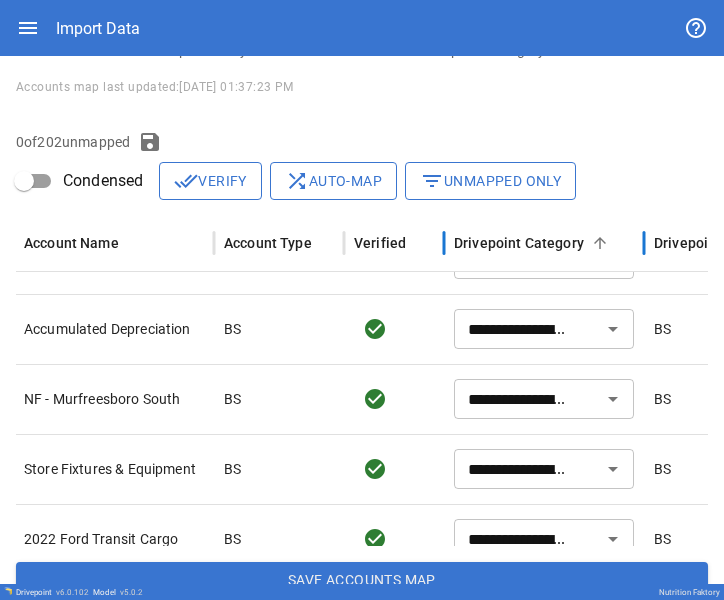 type on "***" 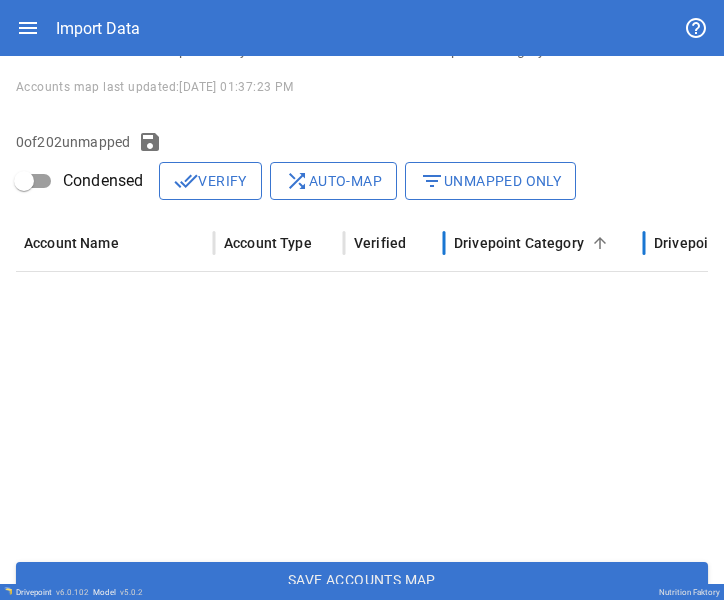 scroll, scrollTop: 2500, scrollLeft: 0, axis: vertical 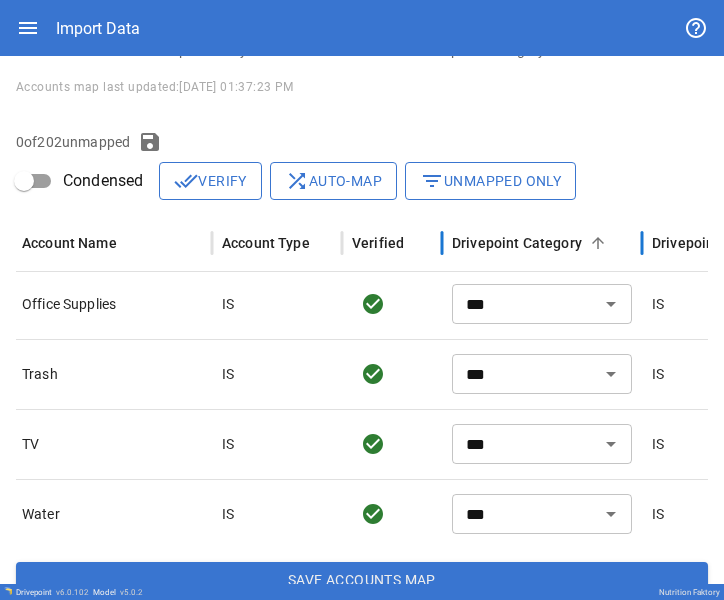 type on "***" 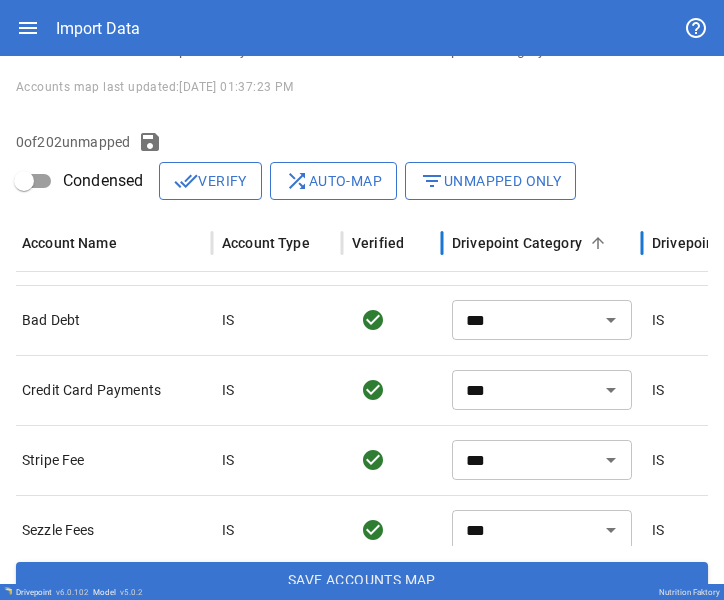 scroll, scrollTop: 4433, scrollLeft: 0, axis: vertical 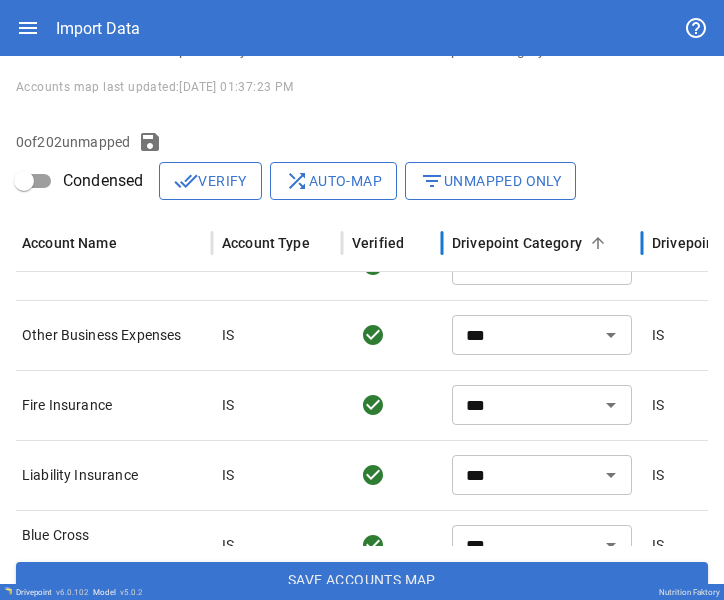 type on "**********" 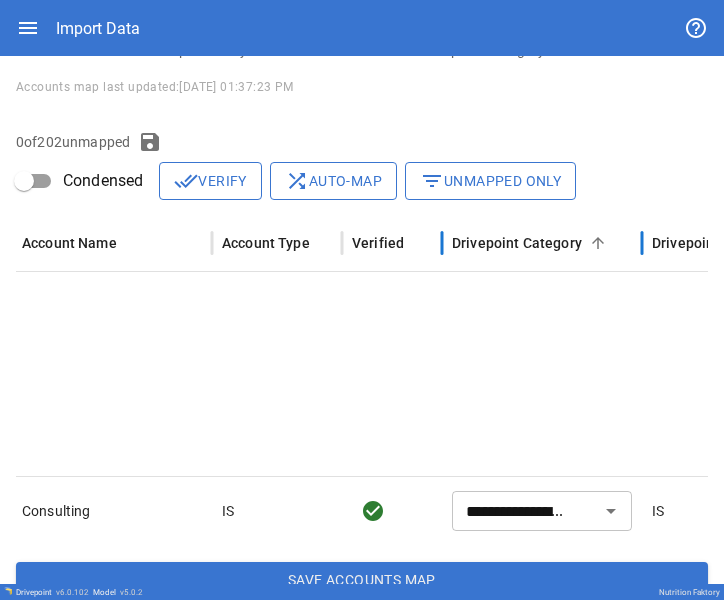 type on "**********" 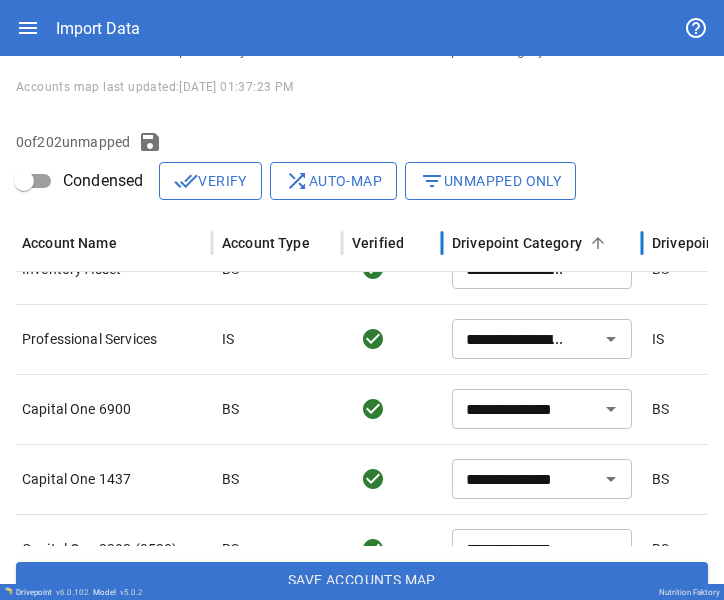 type on "**********" 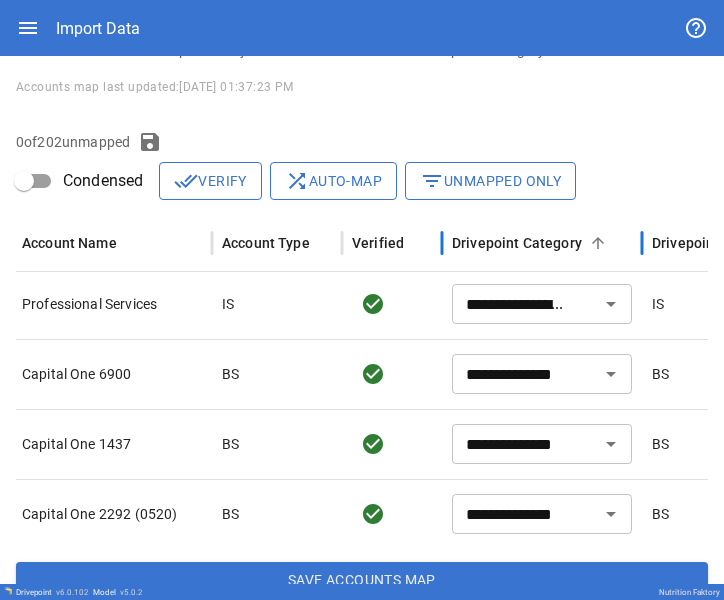 type on "***" 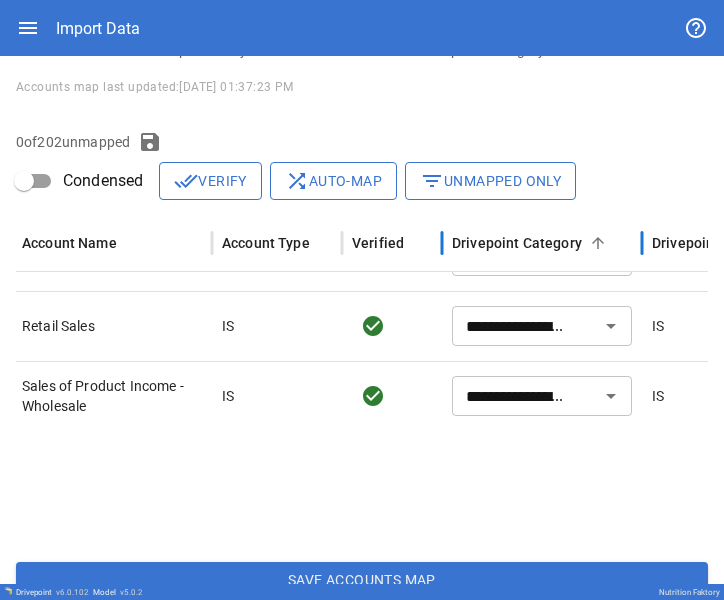 type on "***" 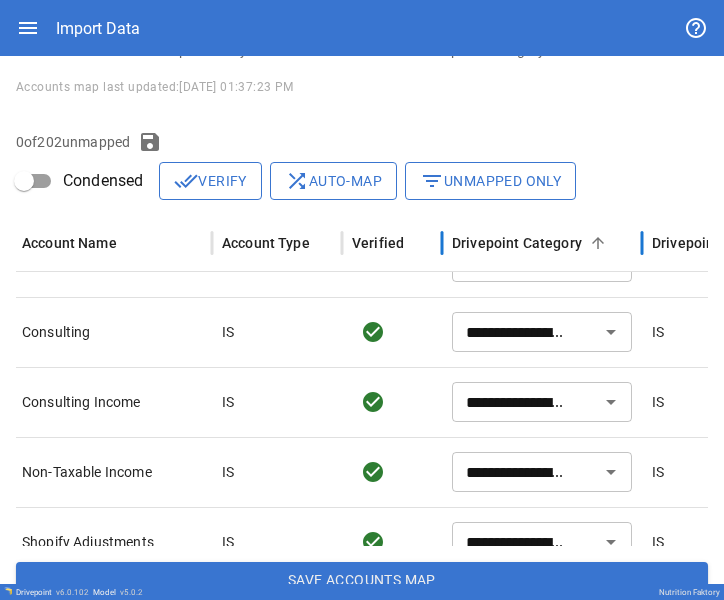 type on "***" 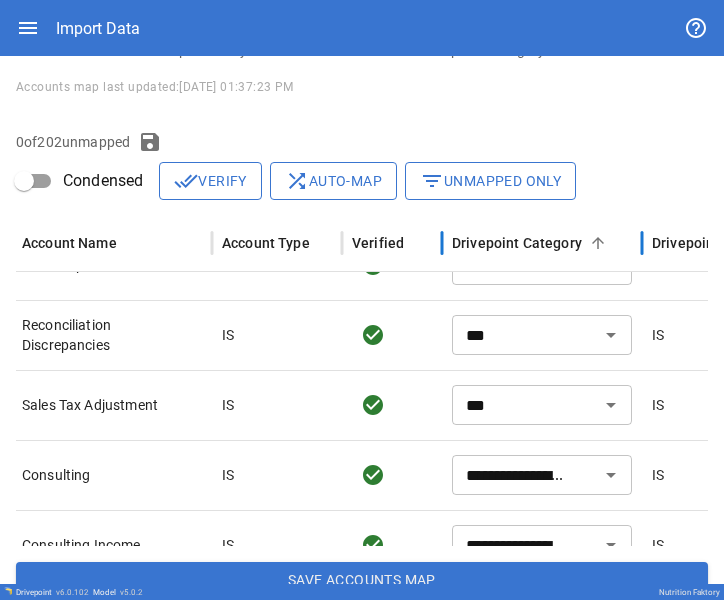 type on "**********" 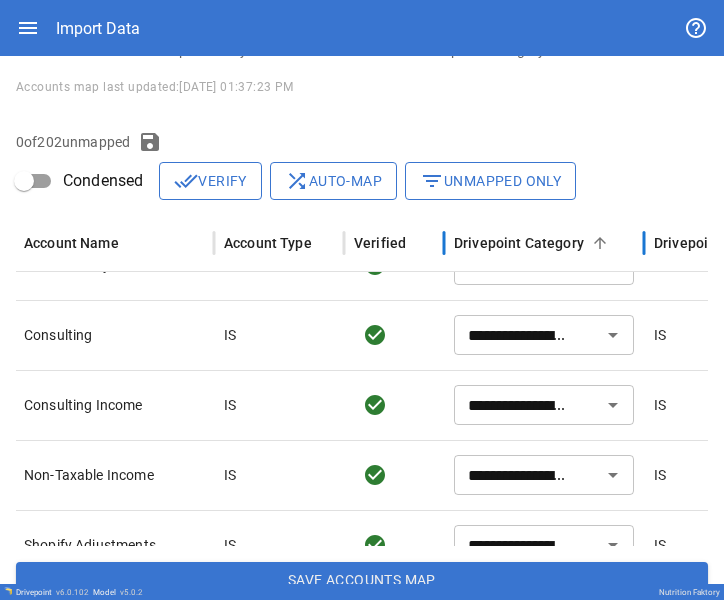 type on "**********" 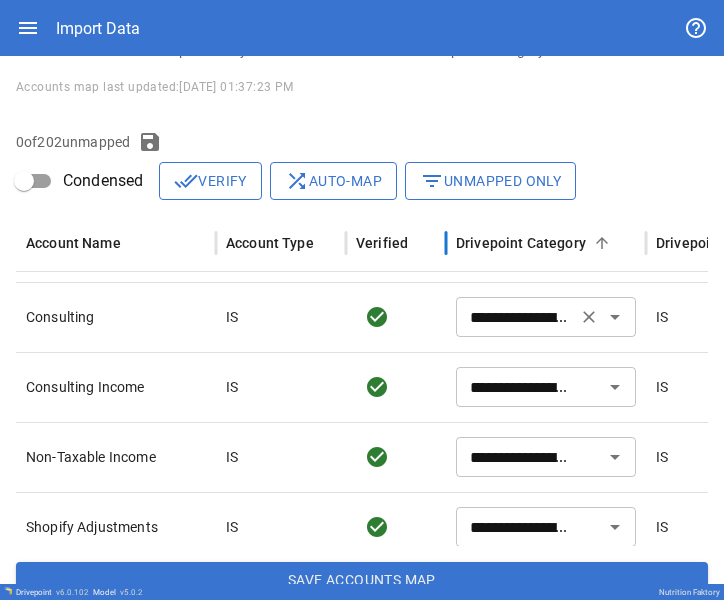 click on "**********" at bounding box center [516, 317] 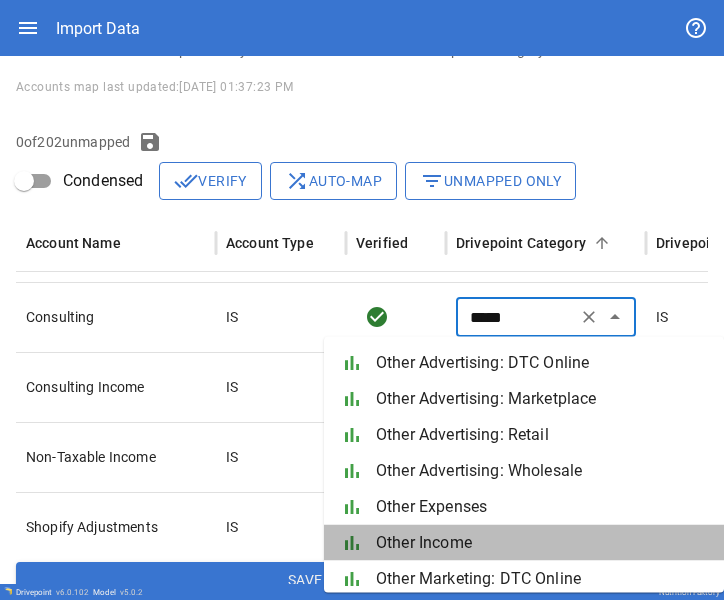 click on "Other Income" at bounding box center [542, 543] 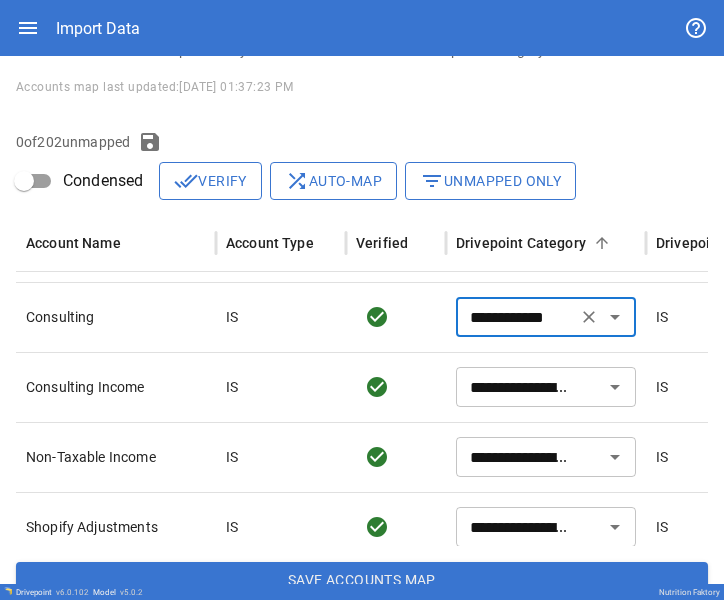 type on "**********" 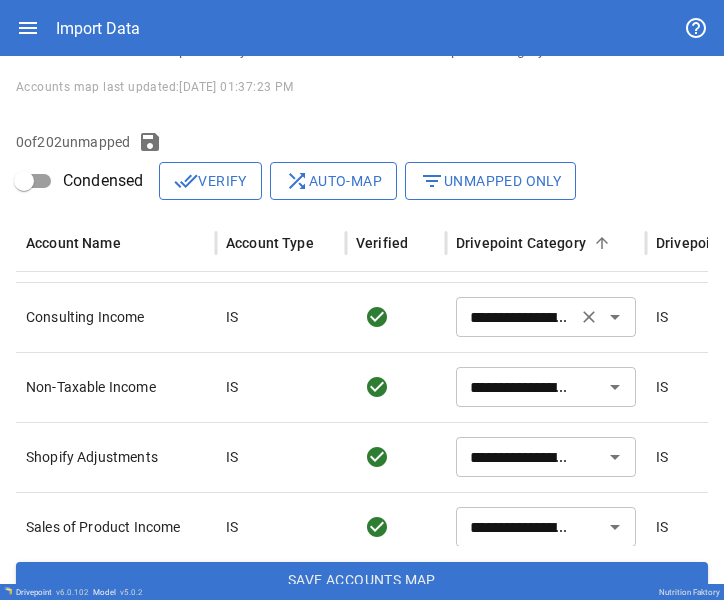 click on "**********" at bounding box center (516, 317) 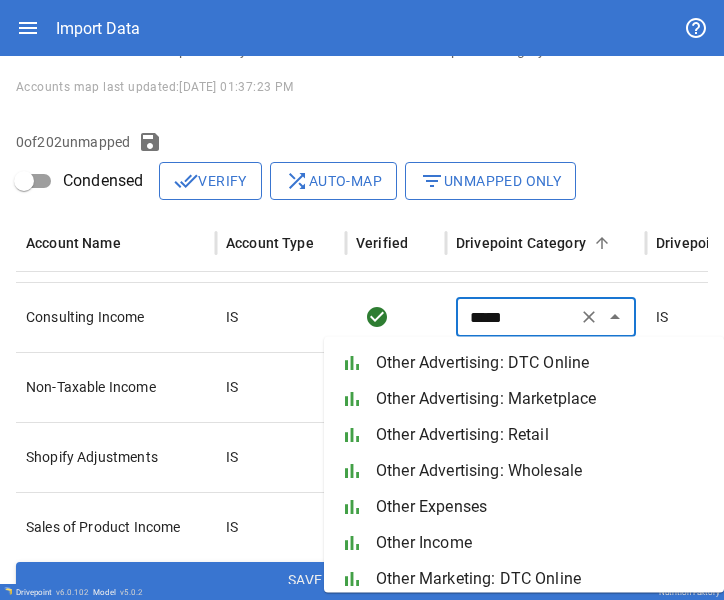 click on "Other Income" at bounding box center [542, 543] 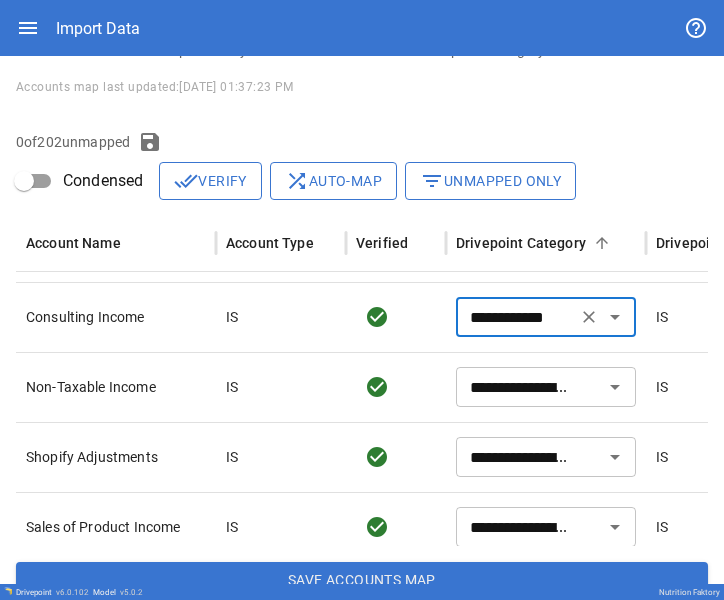 type on "**********" 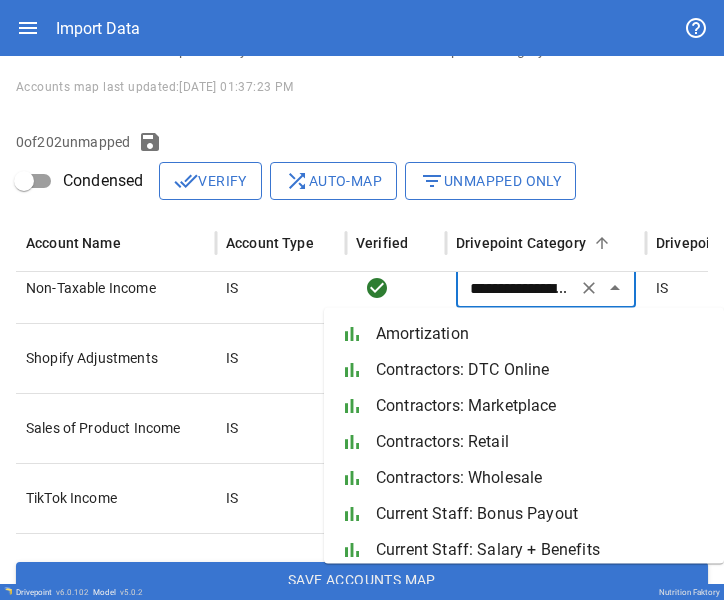 click on "**********" at bounding box center (516, 288) 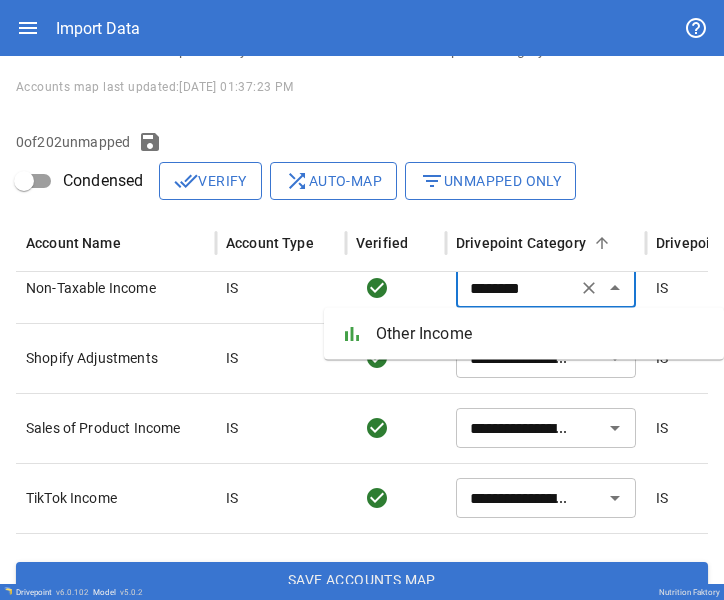 click on "Other Income" at bounding box center [542, 334] 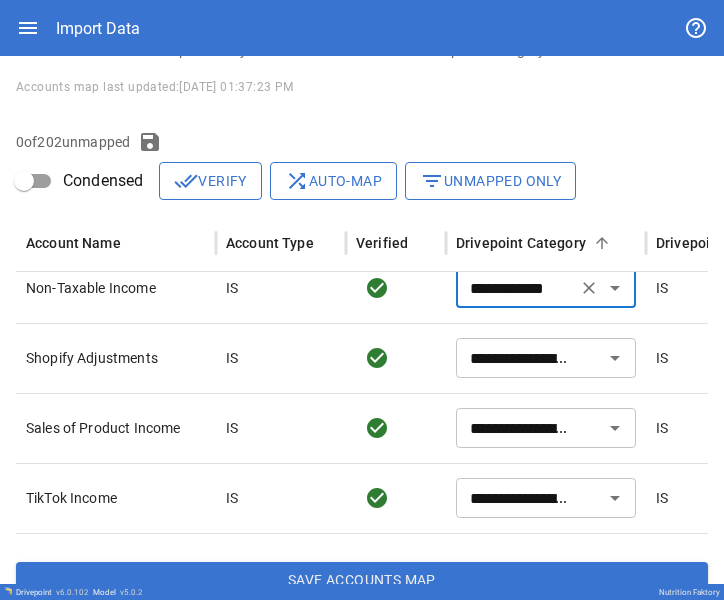 type on "**********" 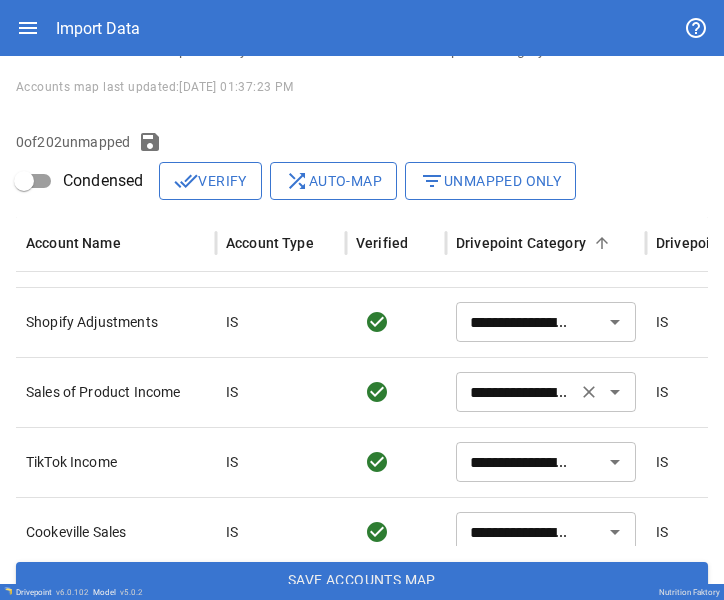 click on "**********" at bounding box center (516, 392) 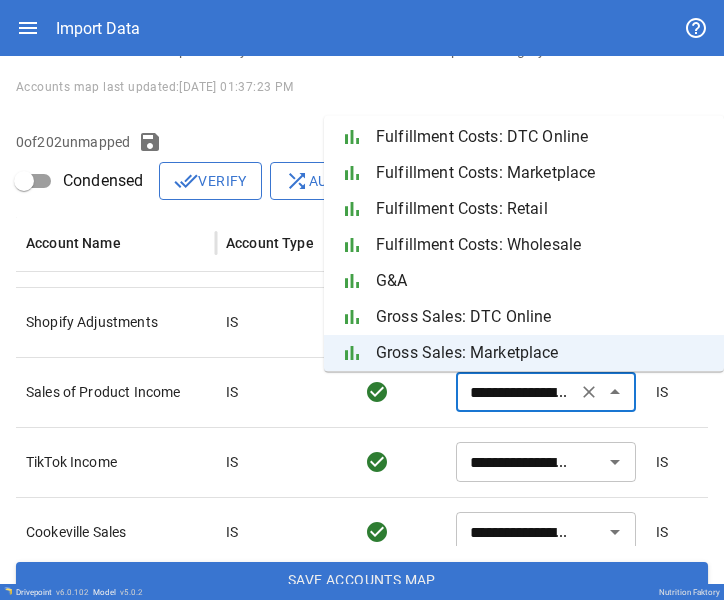 click on "Gross Sales: DTC Online" at bounding box center (542, 318) 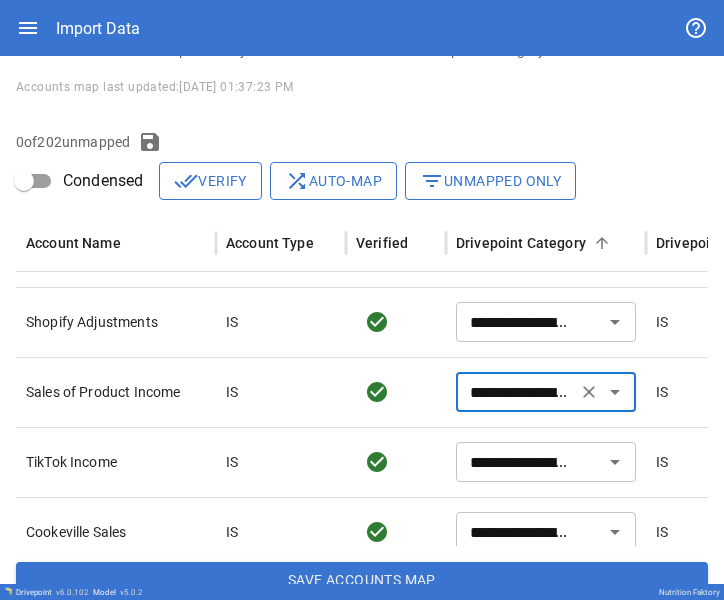 type on "**********" 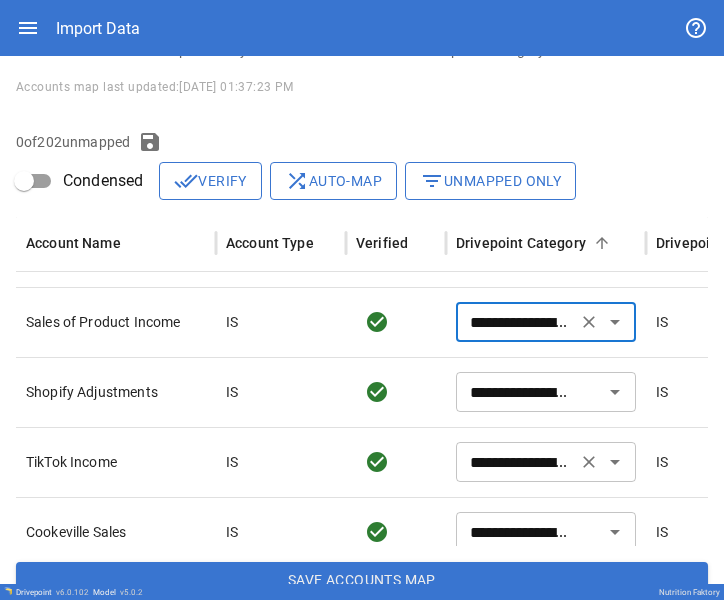 click on "**********" at bounding box center (516, 462) 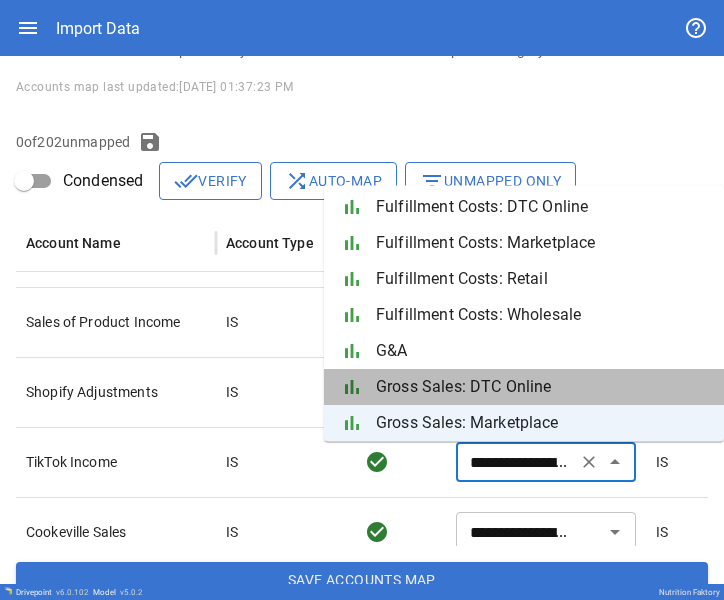 click on "Gross Sales: DTC Online" at bounding box center (542, 388) 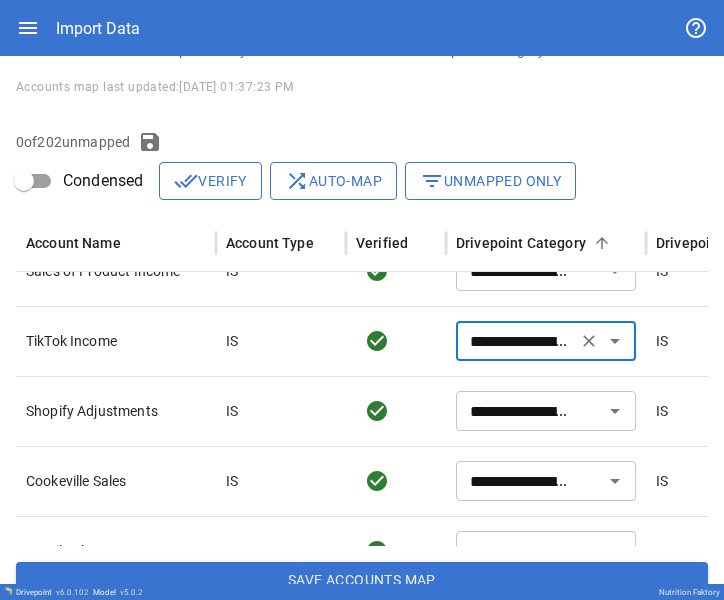 click at bounding box center [396, 411] 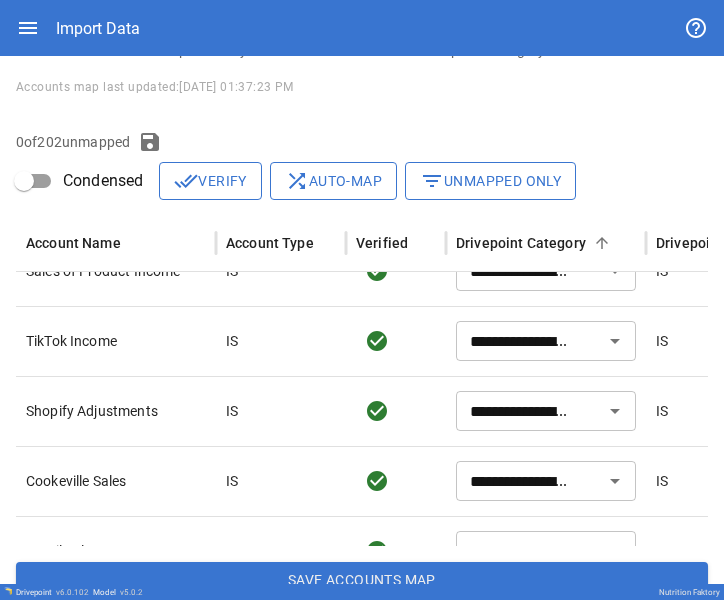 type on "**********" 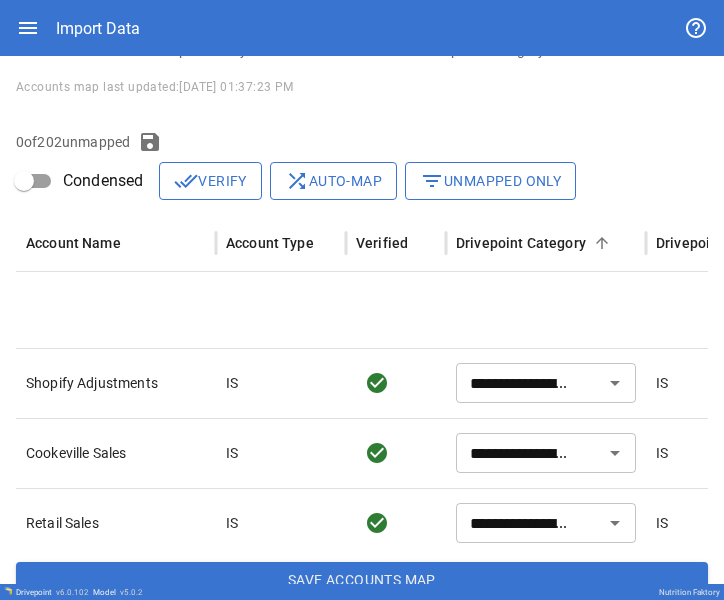 type on "**********" 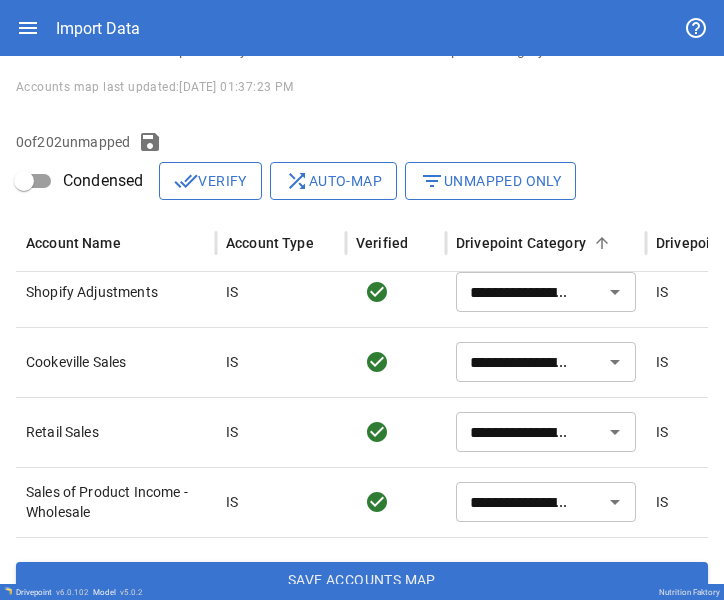 scroll, scrollTop: 5941, scrollLeft: 0, axis: vertical 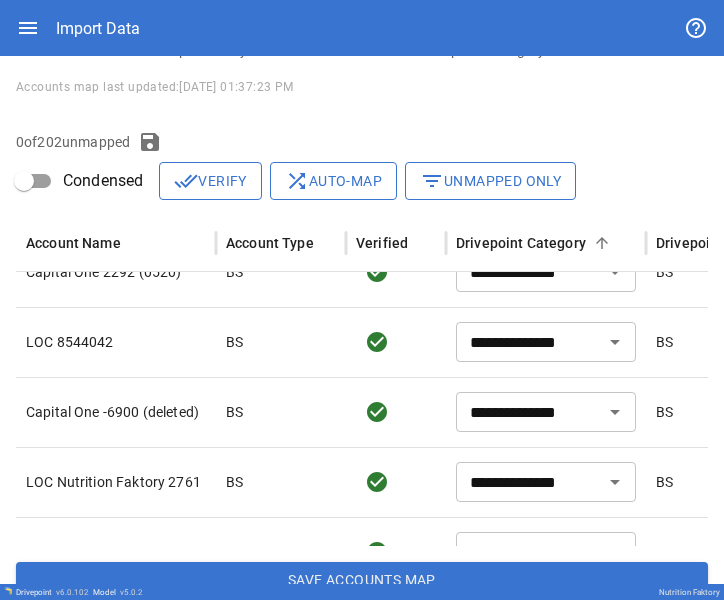 type on "**********" 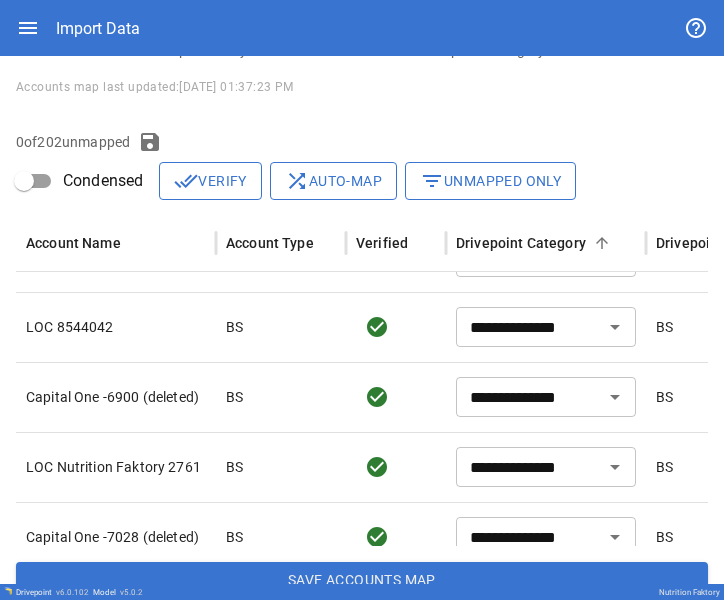 scroll, scrollTop: 6569, scrollLeft: 0, axis: vertical 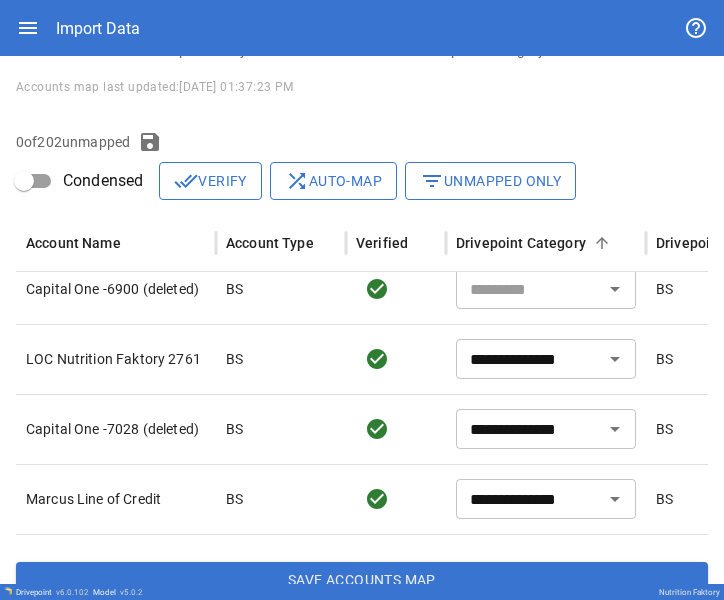 type on "***" 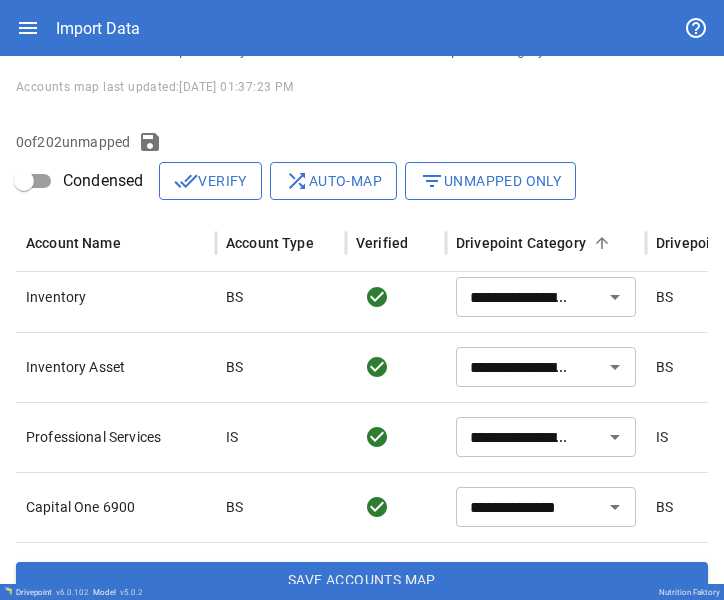 scroll, scrollTop: 6100, scrollLeft: 0, axis: vertical 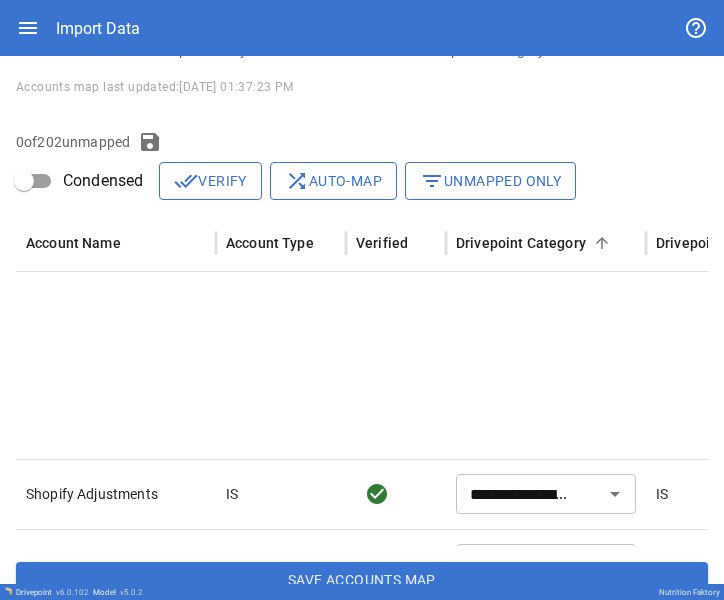 type on "**********" 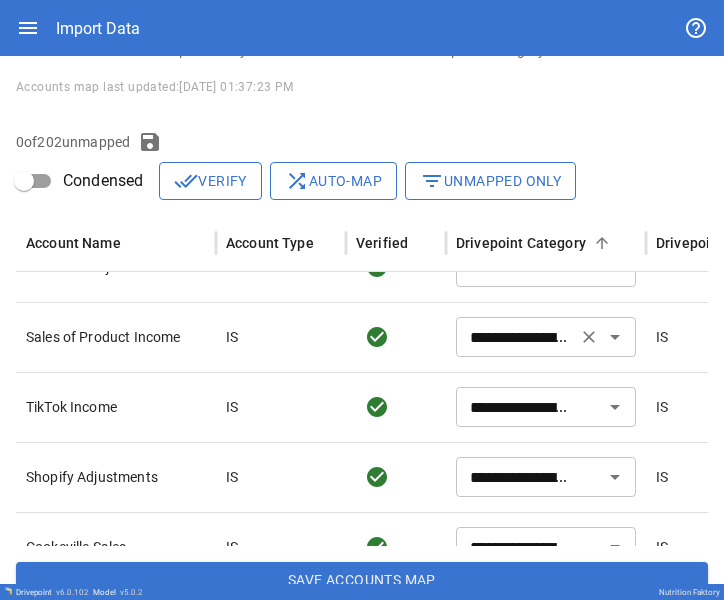 click on "**********" at bounding box center [516, 337] 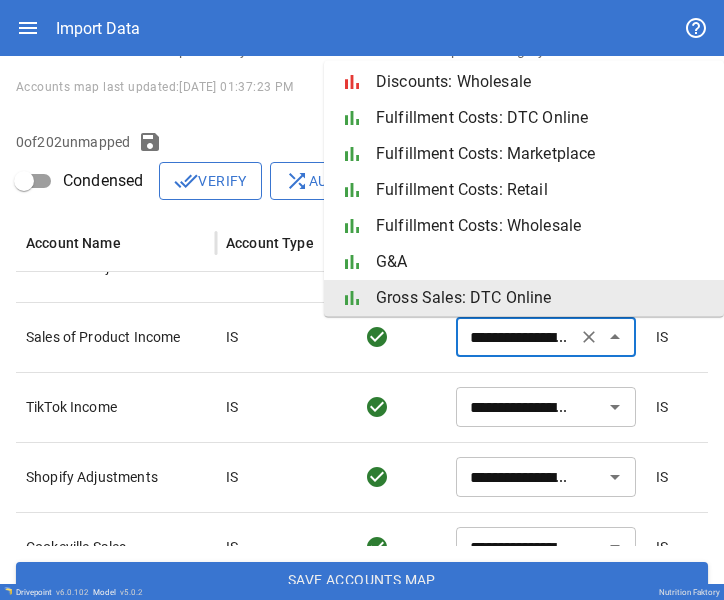click at bounding box center [396, 407] 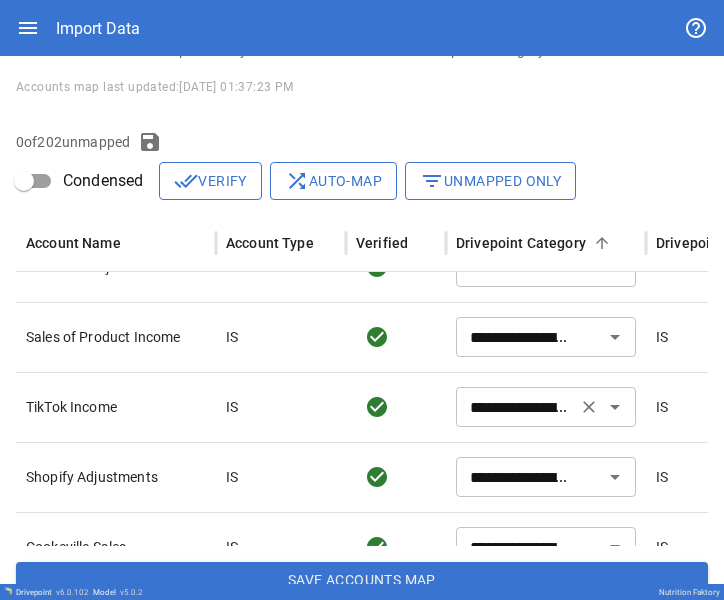 click on "**********" at bounding box center [546, 407] 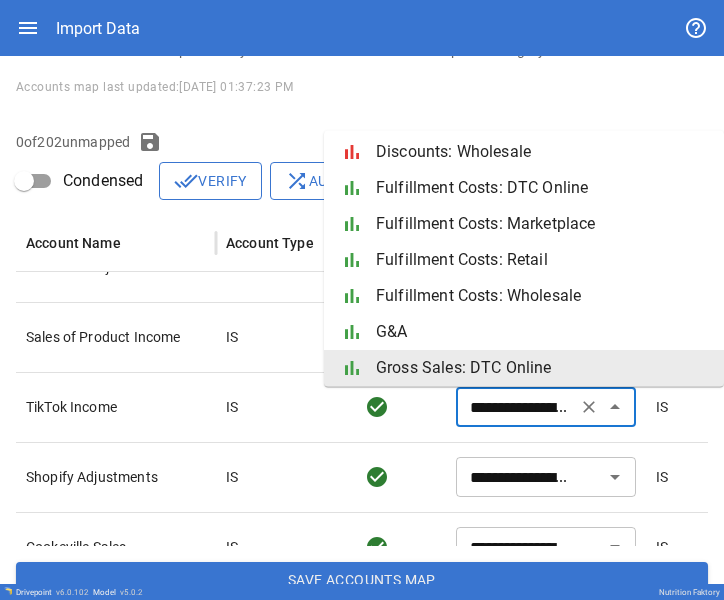 click at bounding box center (396, 407) 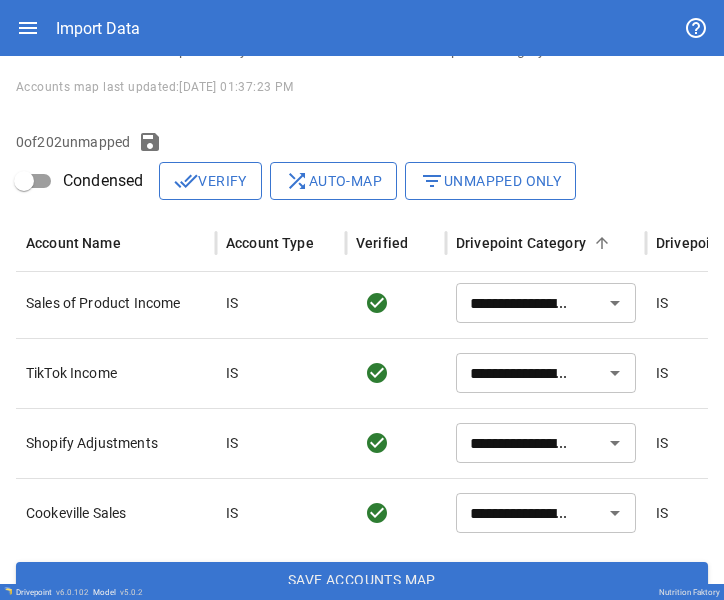 type on "**********" 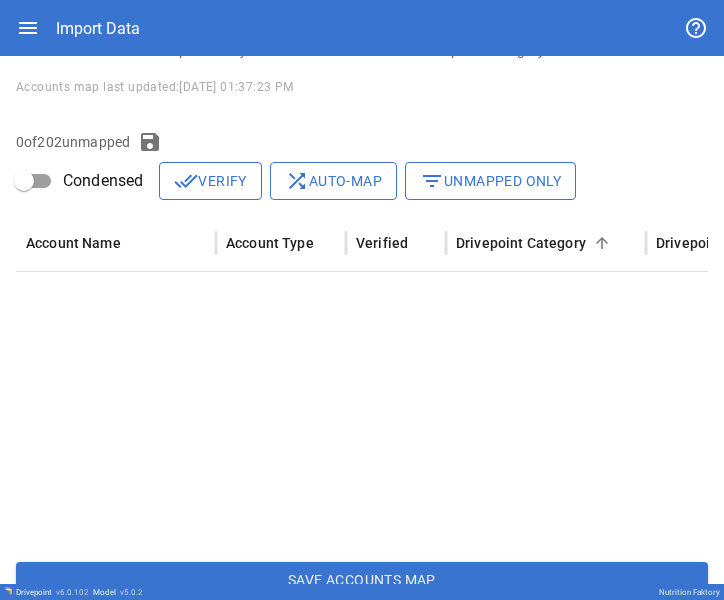 type on "**********" 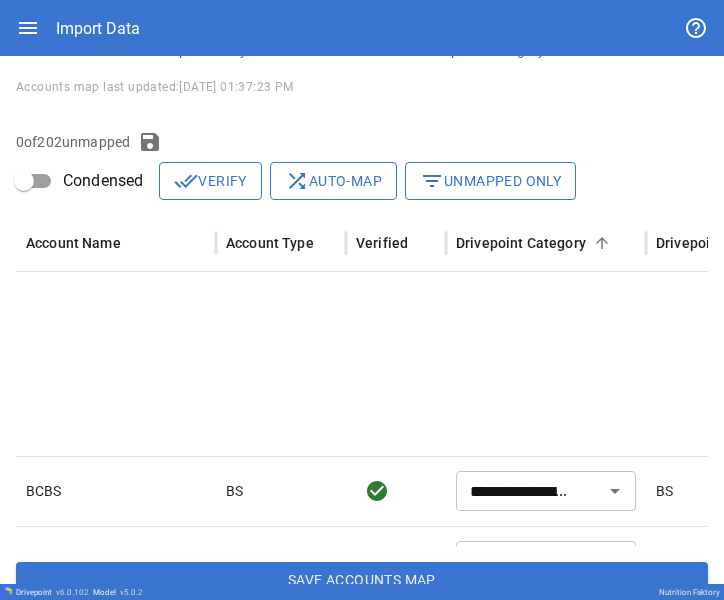 type on "**********" 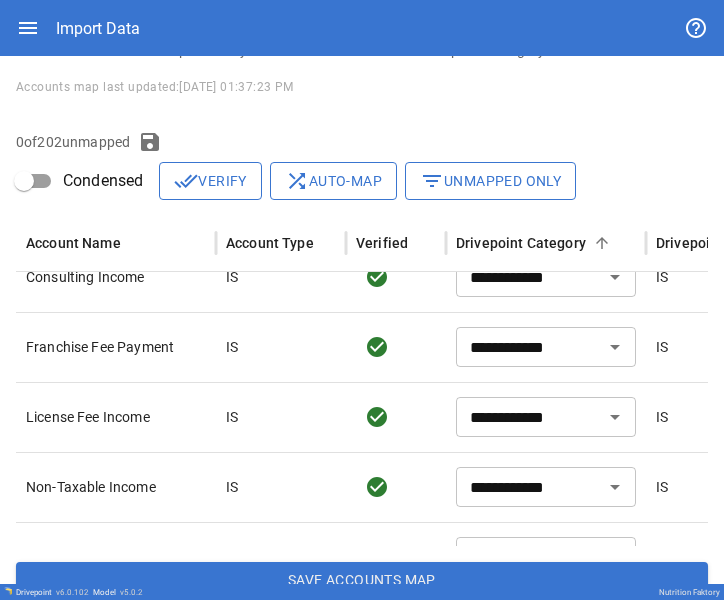 type on "**********" 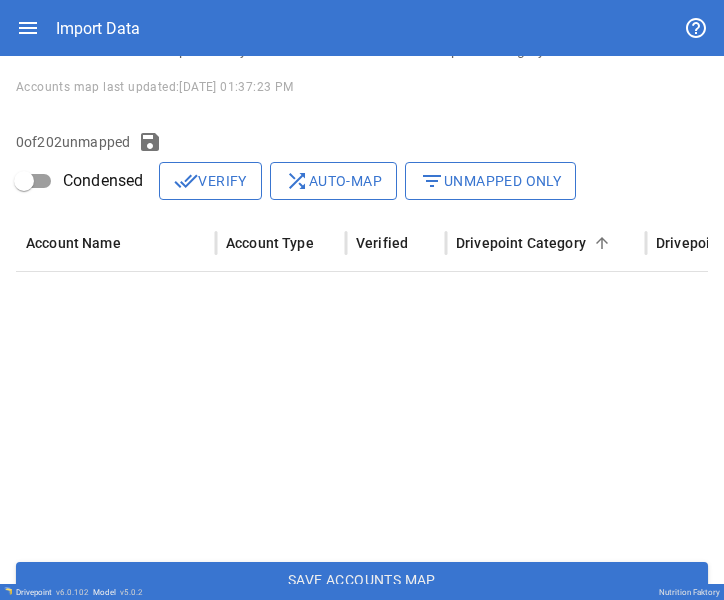 type on "*******" 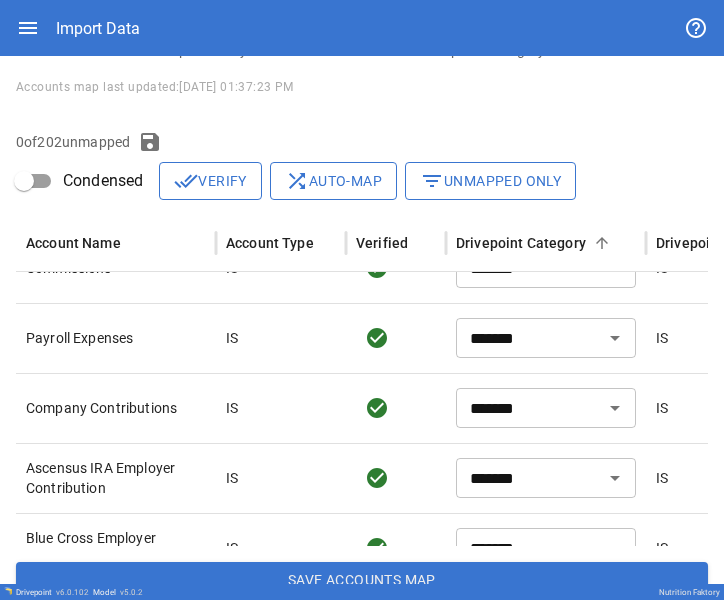 type on "*******" 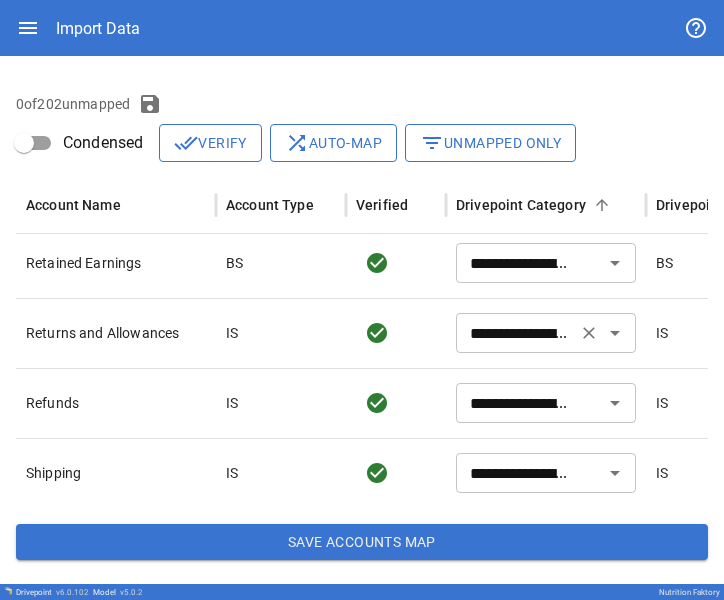 click on "**********" at bounding box center (516, 333) 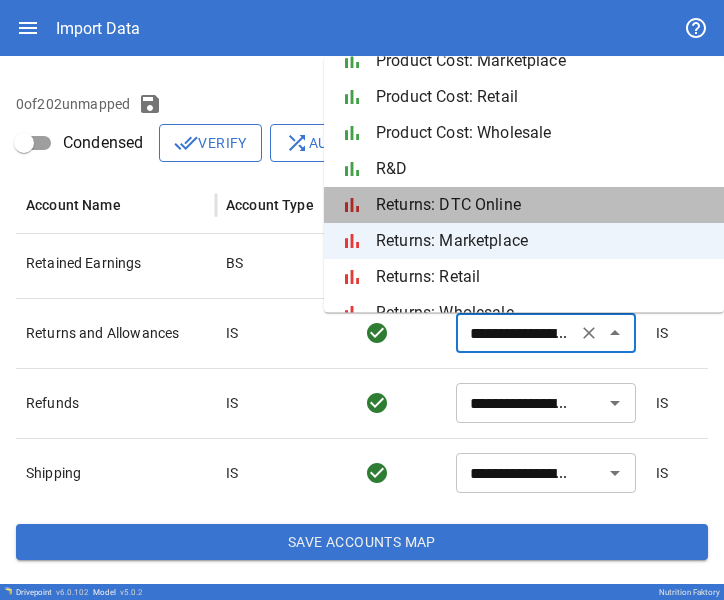 click on "Returns: DTC Online" at bounding box center [542, 206] 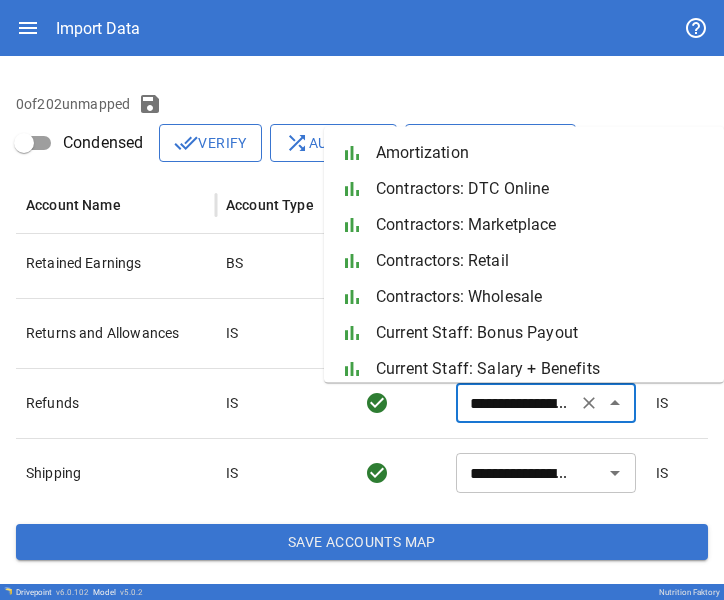click on "**********" at bounding box center [516, 403] 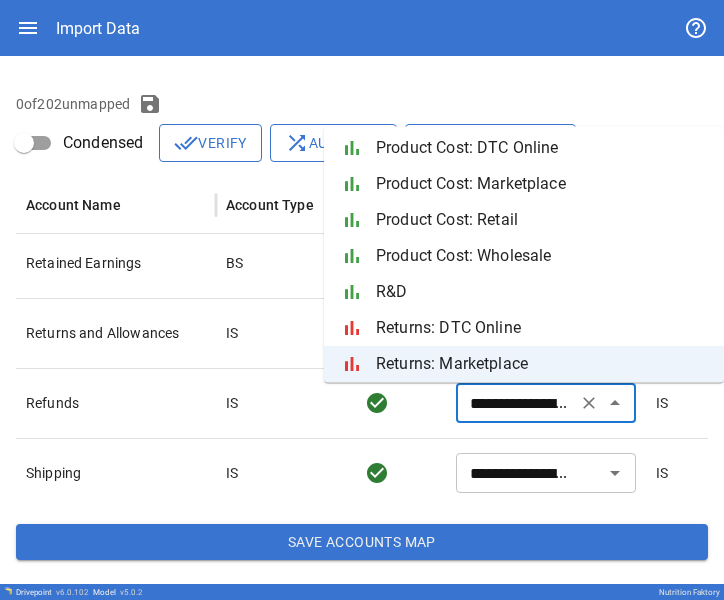 click on "Returns: DTC Online" at bounding box center [542, 329] 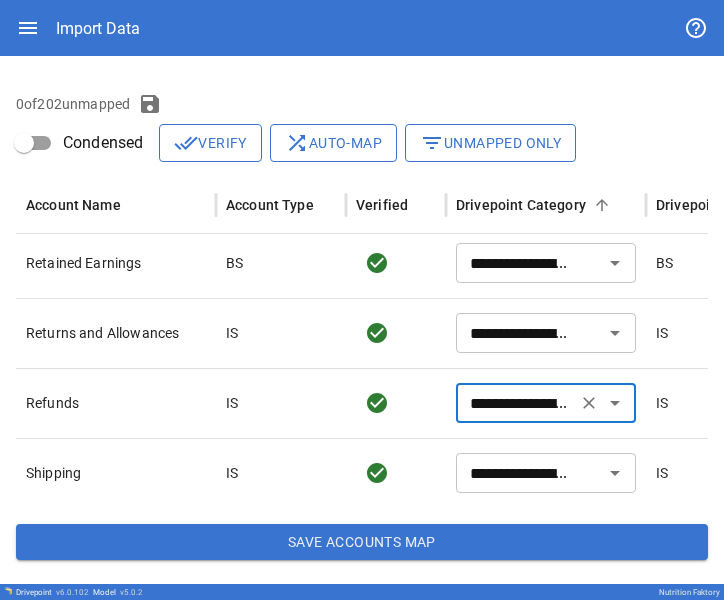 type on "**********" 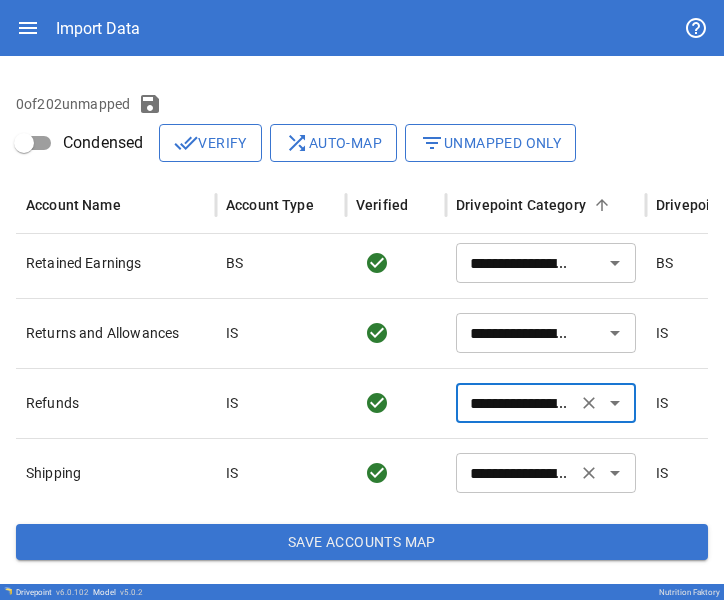 click on "**********" at bounding box center [516, 473] 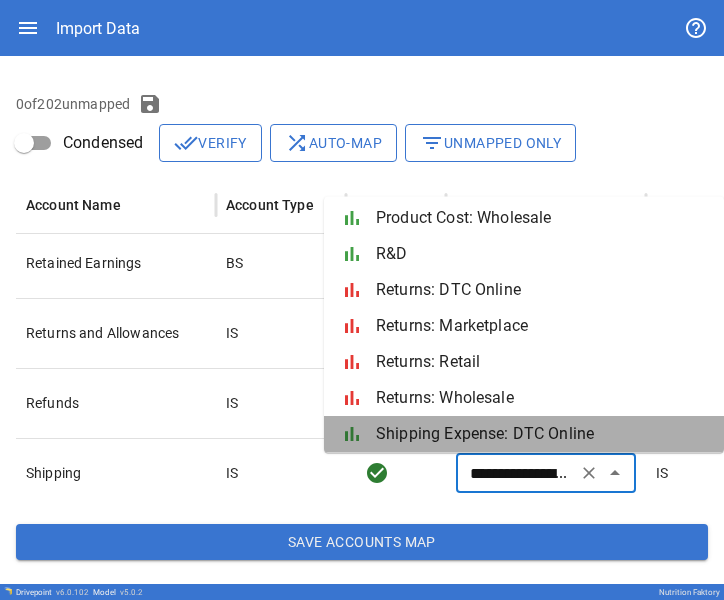click on "Shipping Expense: DTC Online" at bounding box center (542, 435) 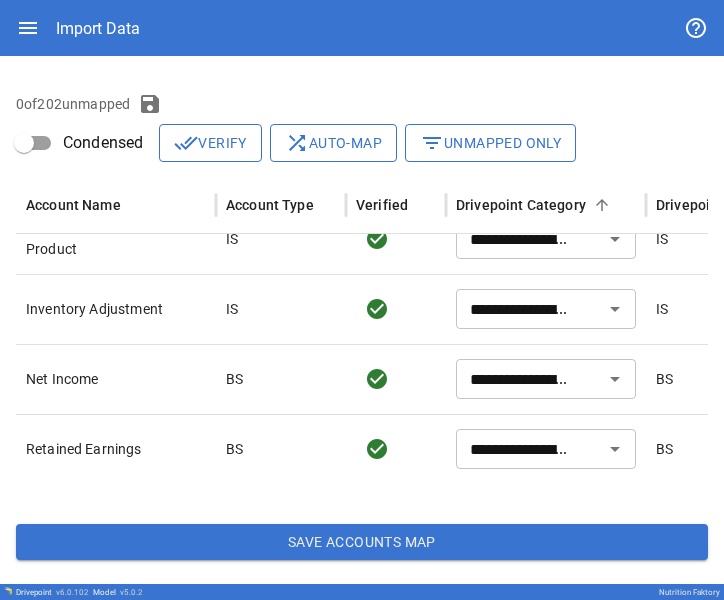 type on "**********" 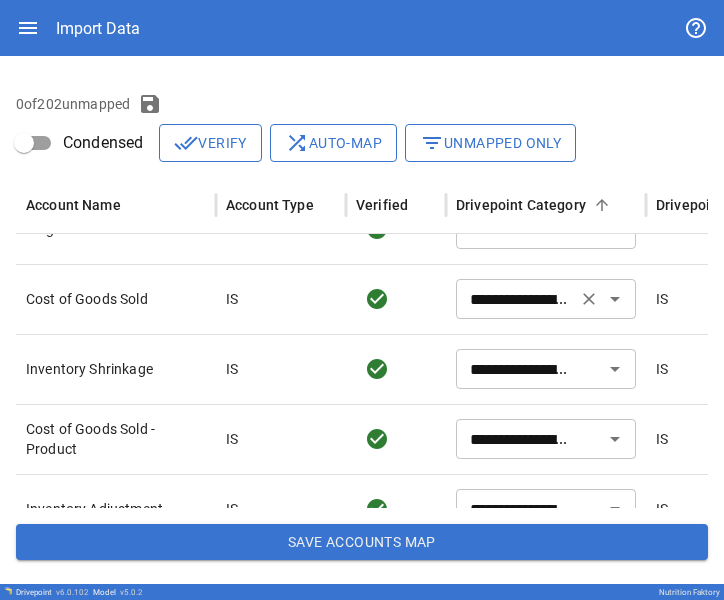 click on "**********" at bounding box center [516, 299] 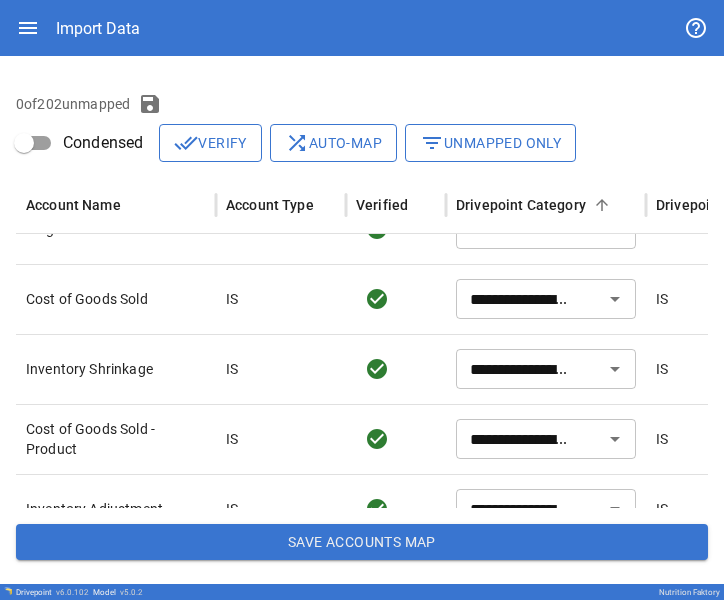 click at bounding box center [396, 299] 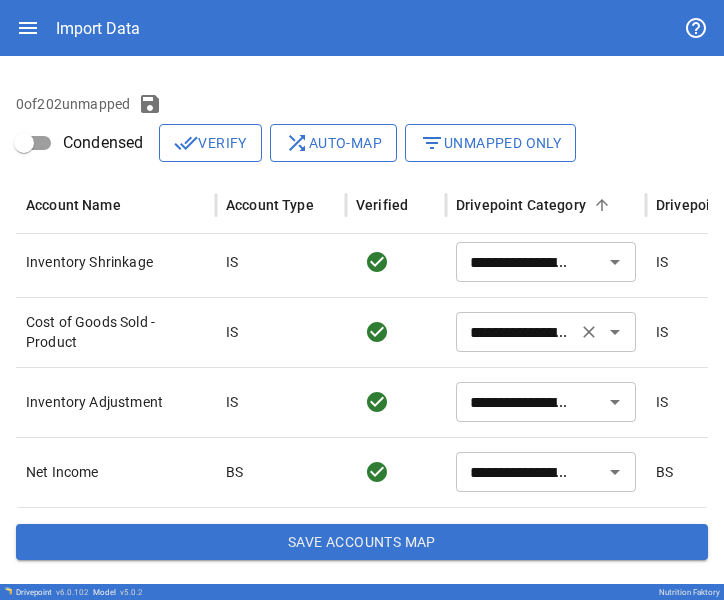 click on "**********" at bounding box center [516, 332] 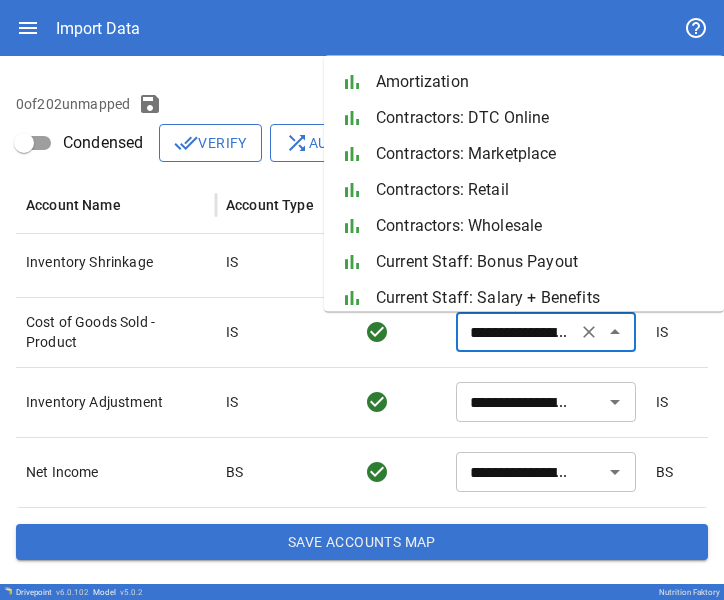 type on "*******" 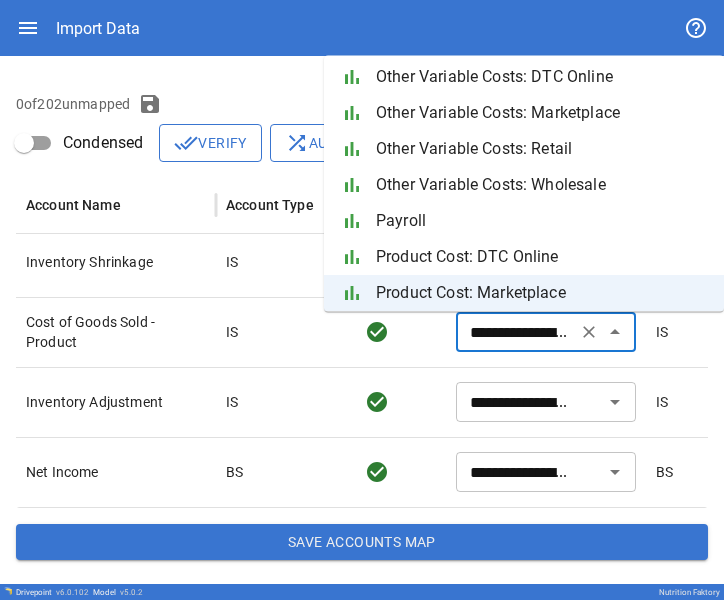 click on "Product Cost: DTC Online" at bounding box center (542, 258) 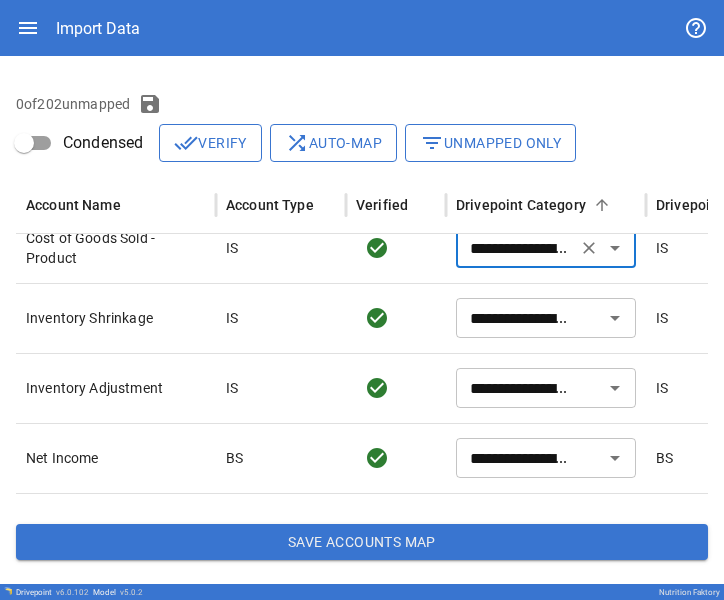 click at bounding box center (396, 388) 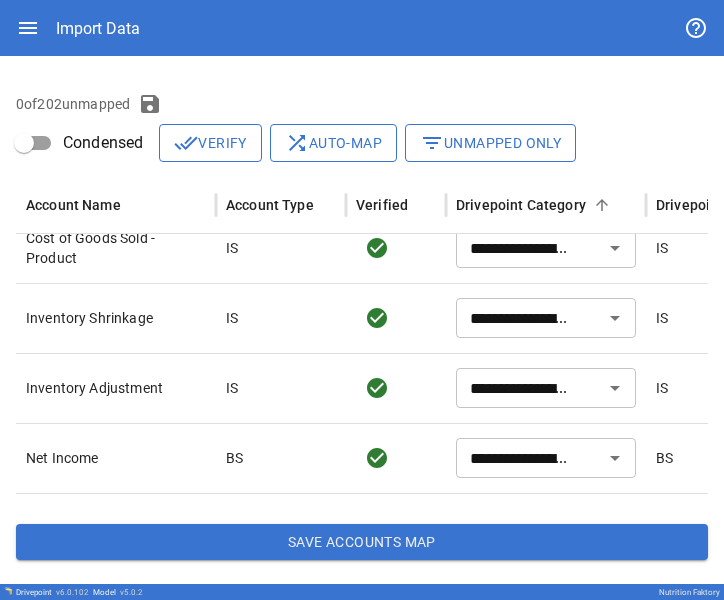 type on "**********" 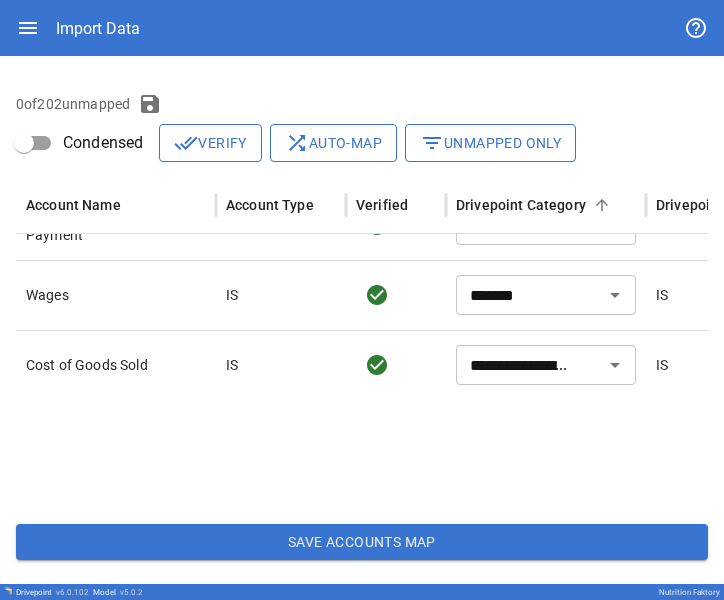 type on "**********" 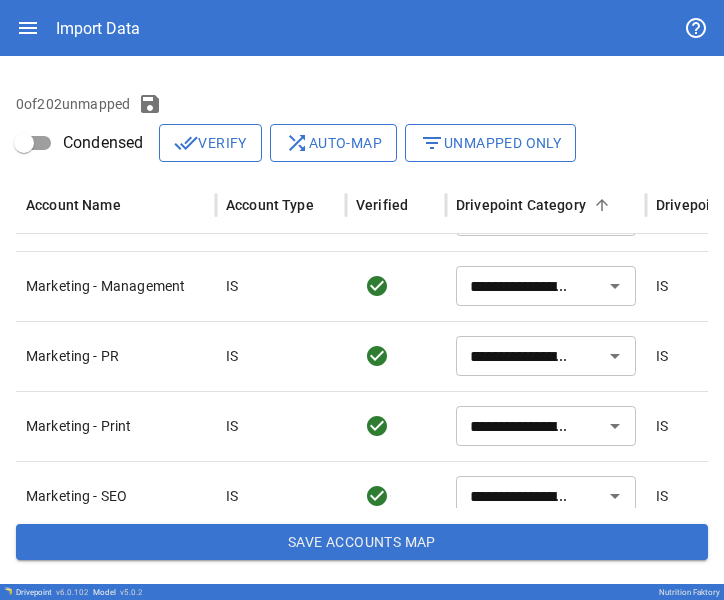 type on "**********" 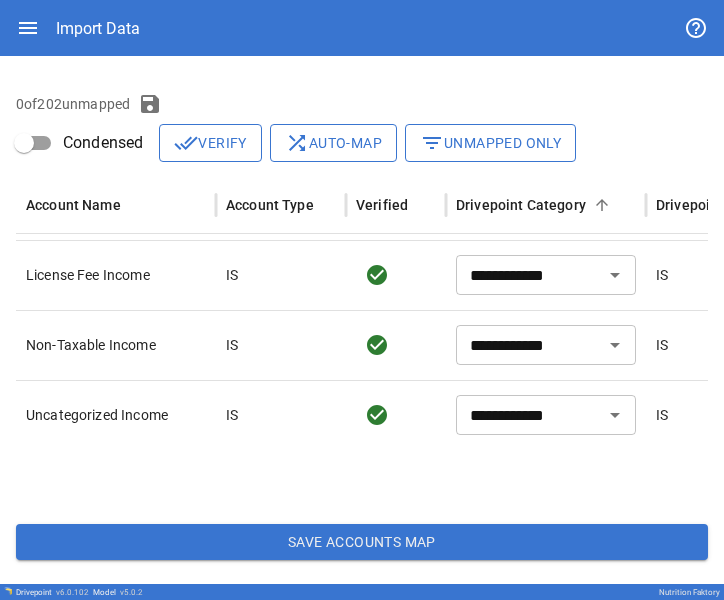 type on "**********" 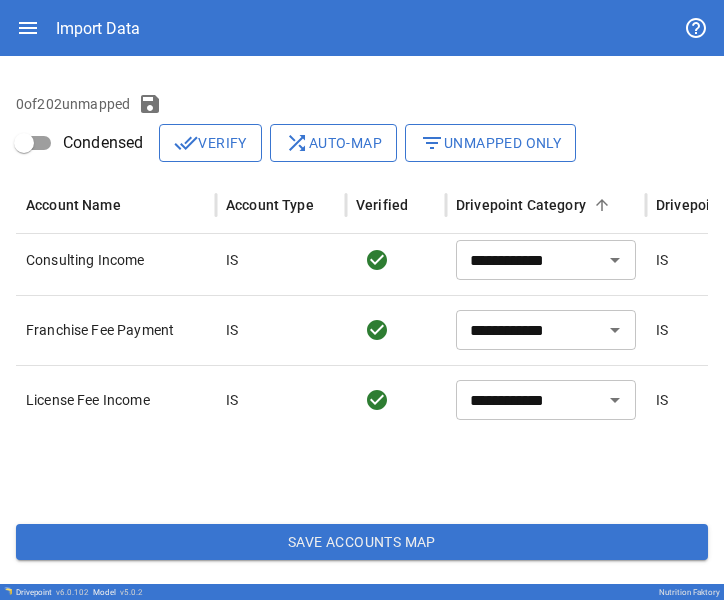 type on "**********" 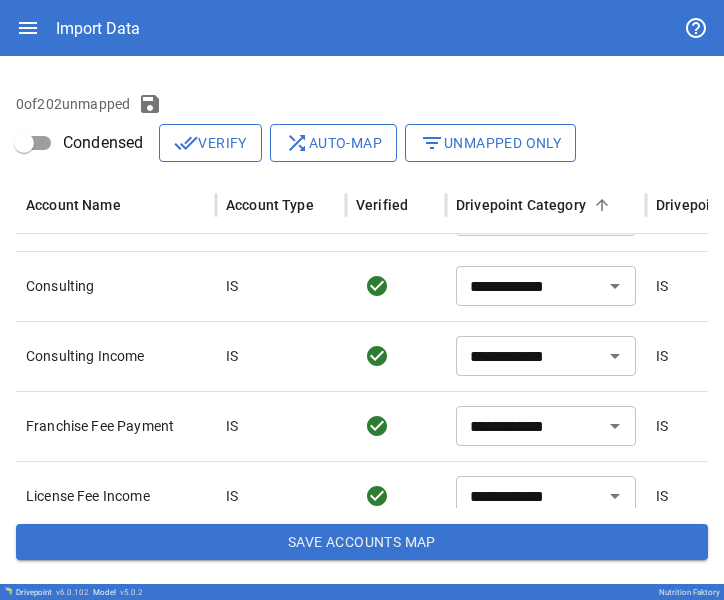 click on "IS" at bounding box center (281, 286) 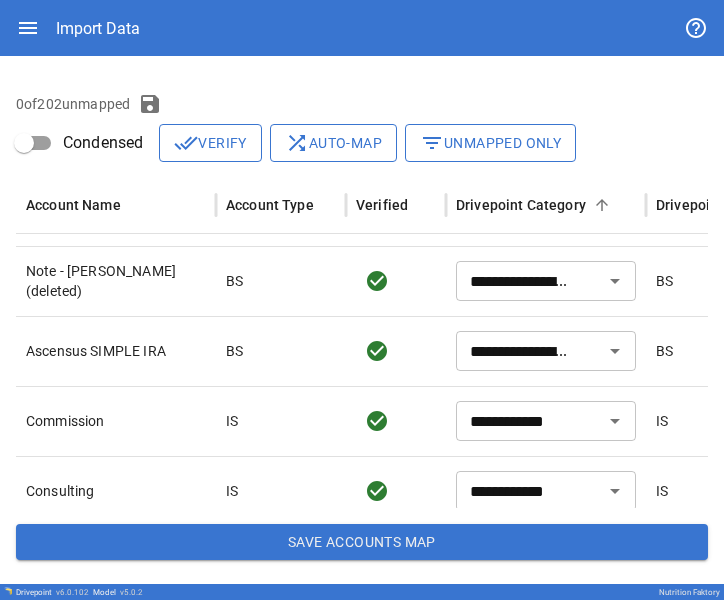 type on "**********" 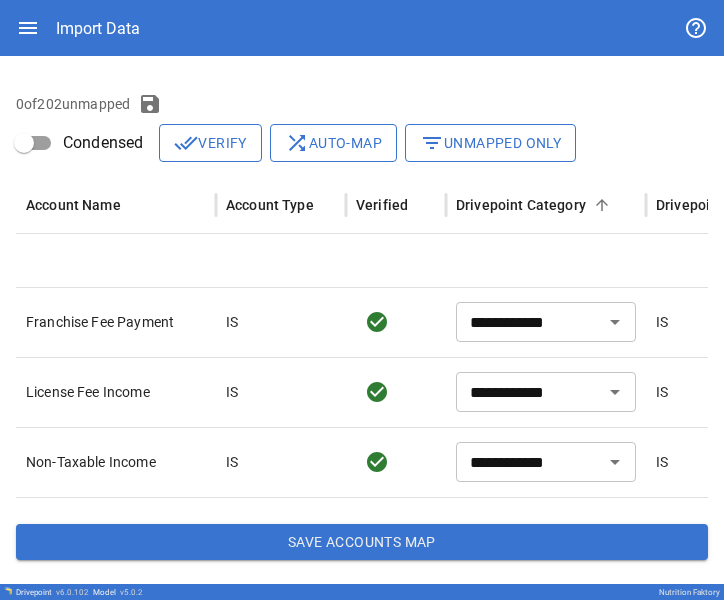 type on "**********" 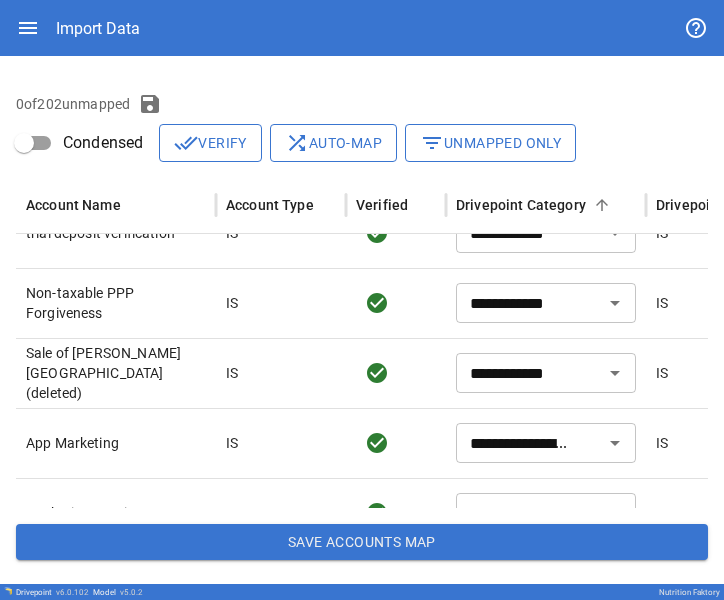 type on "**********" 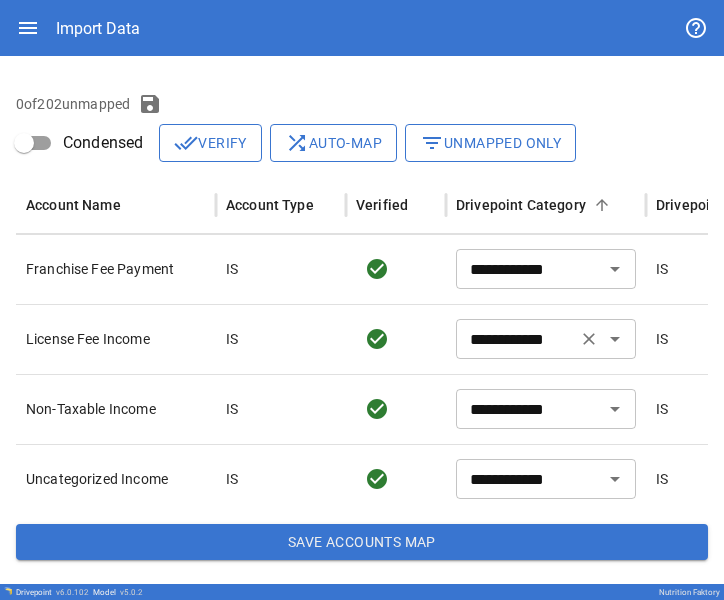 click on "**********" at bounding box center [516, 339] 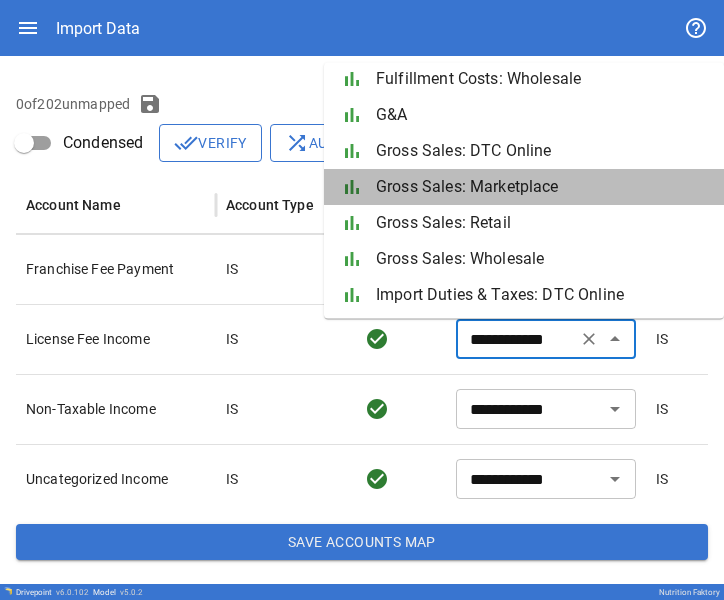 click on "Gross Sales: Marketplace" at bounding box center [542, 188] 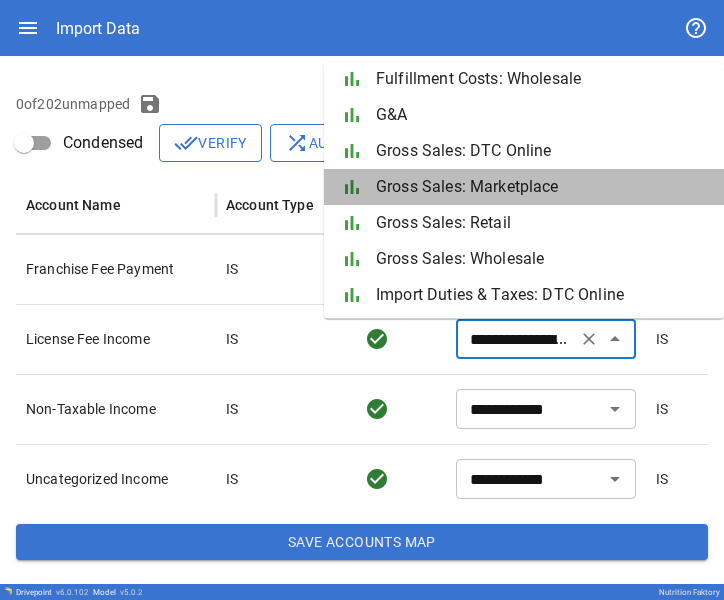 type on "**********" 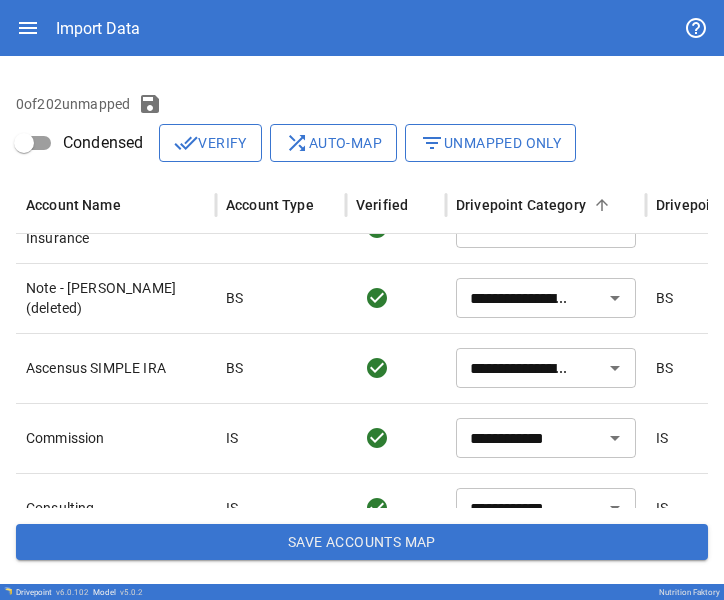 type on "**********" 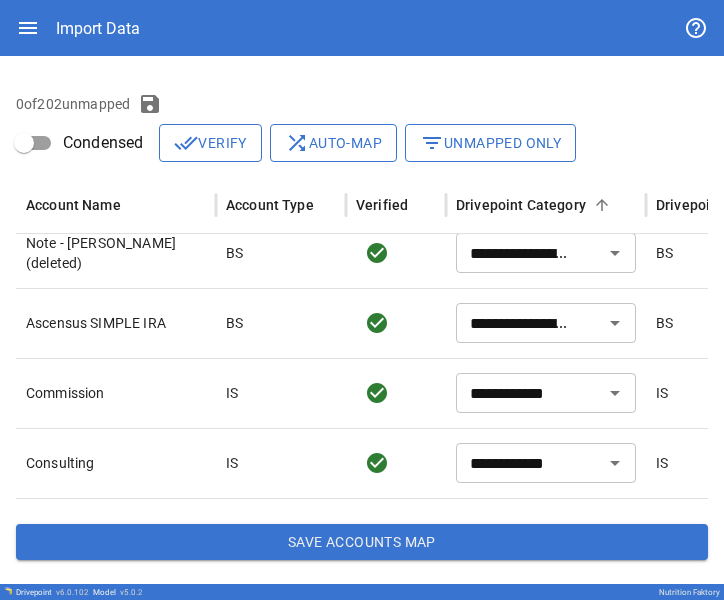 type 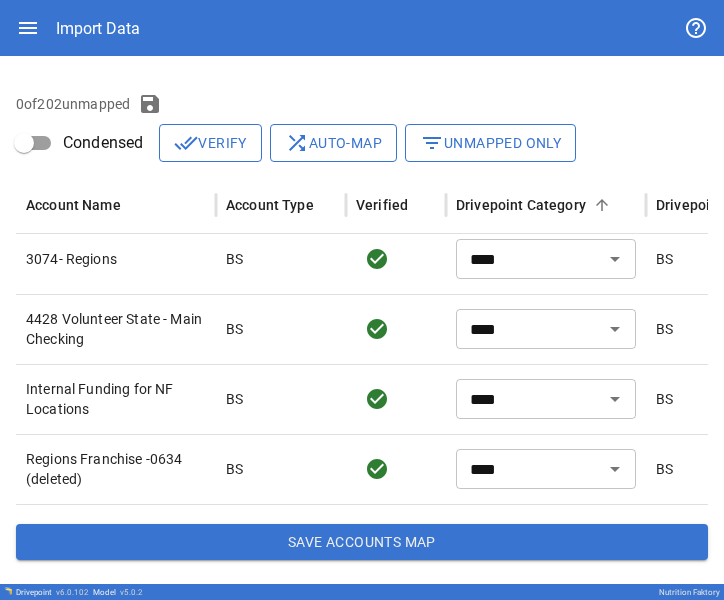 click on "Save Accounts Map" at bounding box center [362, 542] 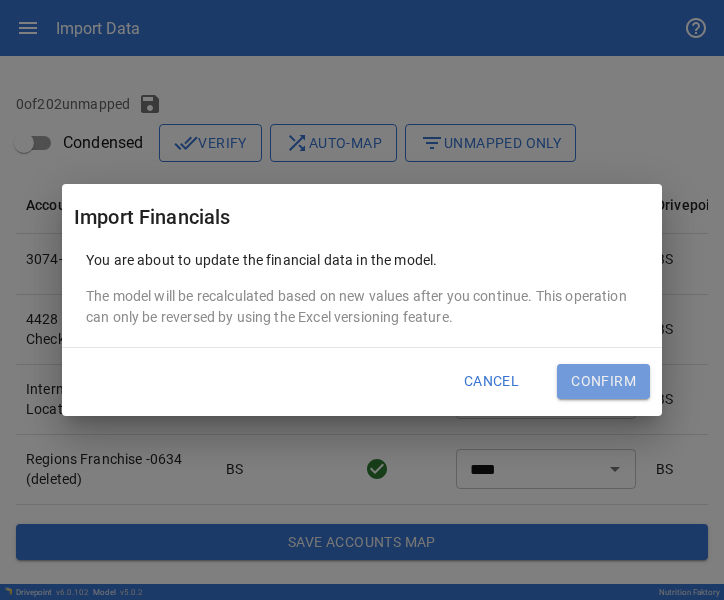 click on "Confirm" at bounding box center (603, 382) 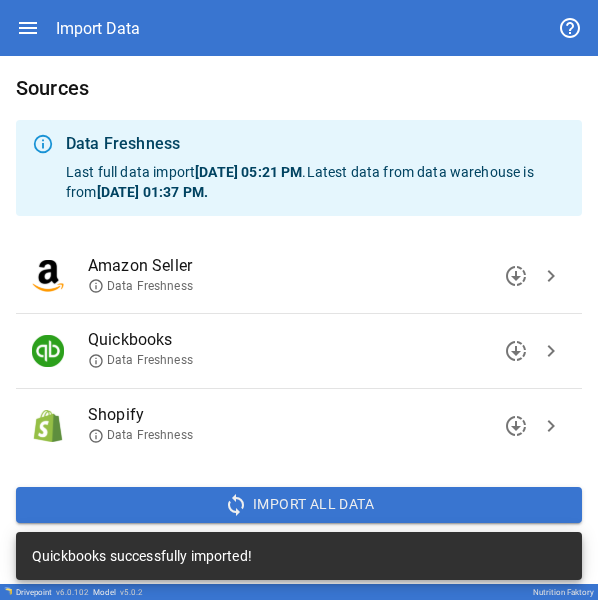 click on "chevron_right" at bounding box center (551, 351) 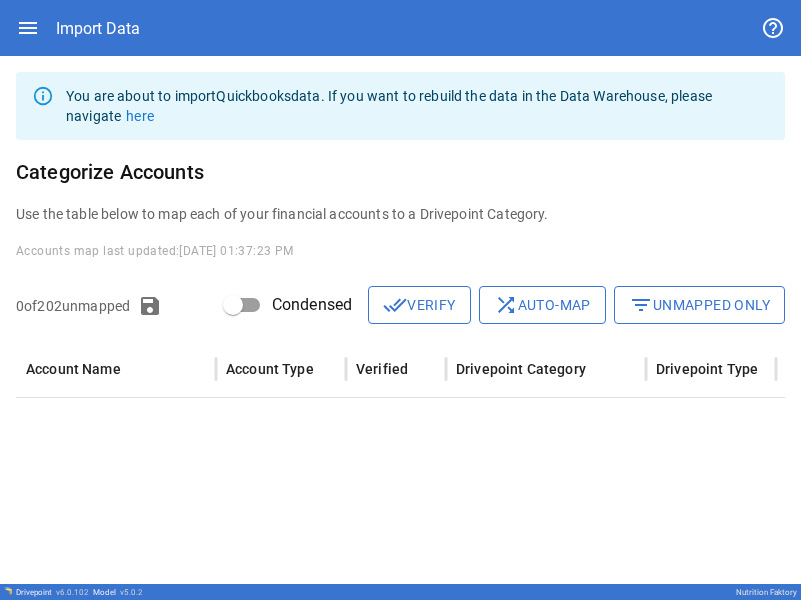 scroll, scrollTop: 1164, scrollLeft: 0, axis: vertical 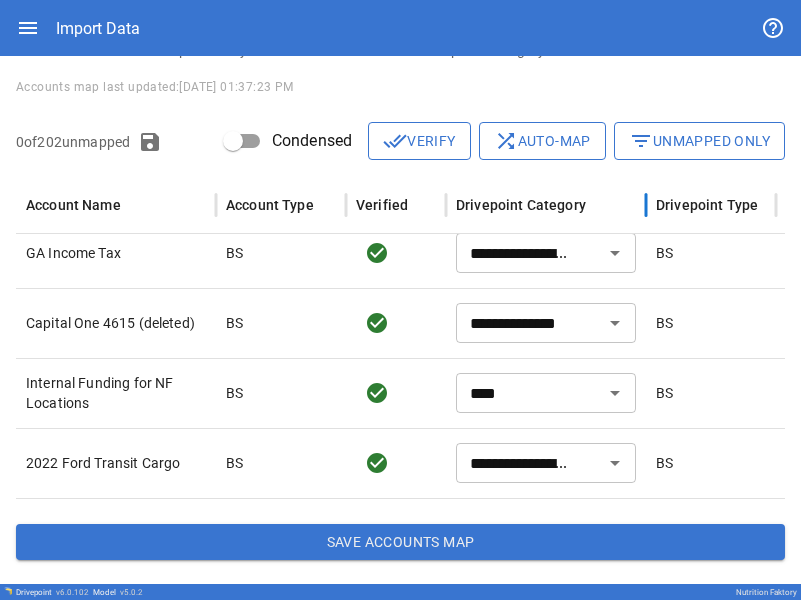 click on "Drivepoint Category" at bounding box center [521, 205] 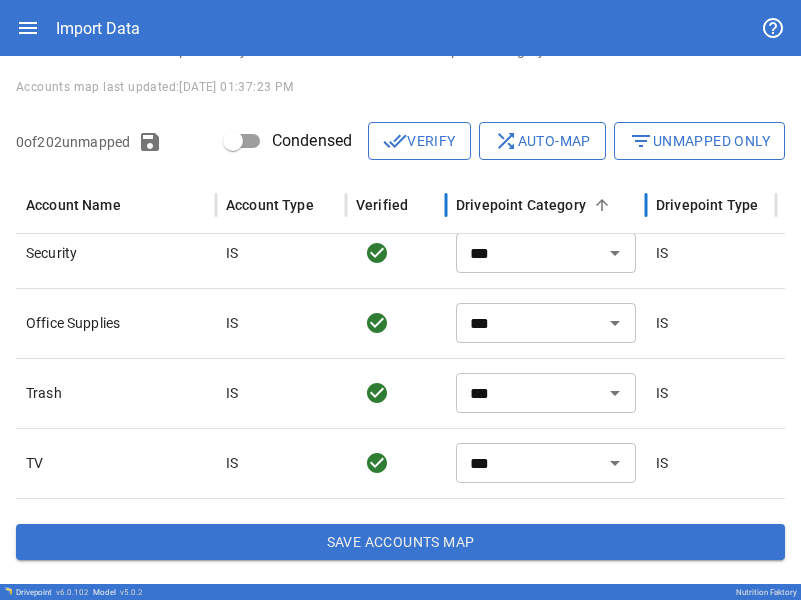 scroll, scrollTop: 4279, scrollLeft: 0, axis: vertical 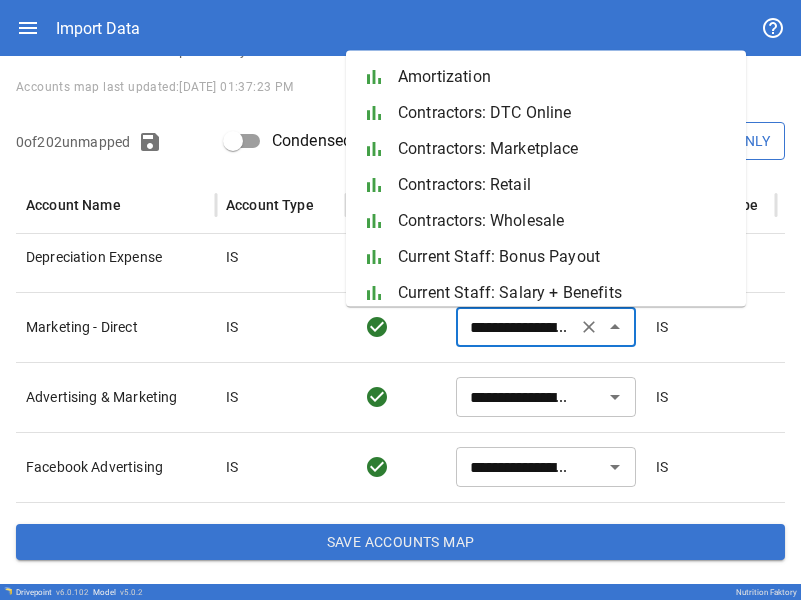 click on "**********" at bounding box center (516, 327) 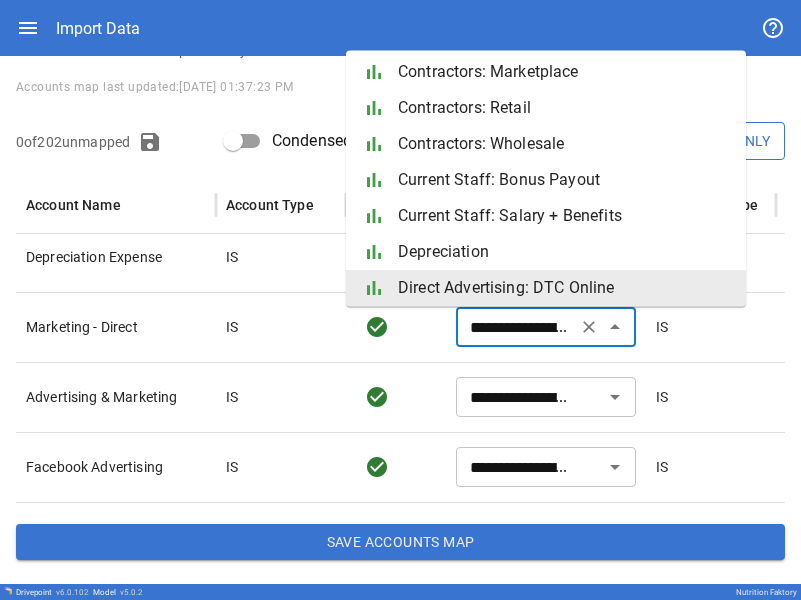 click at bounding box center (396, 327) 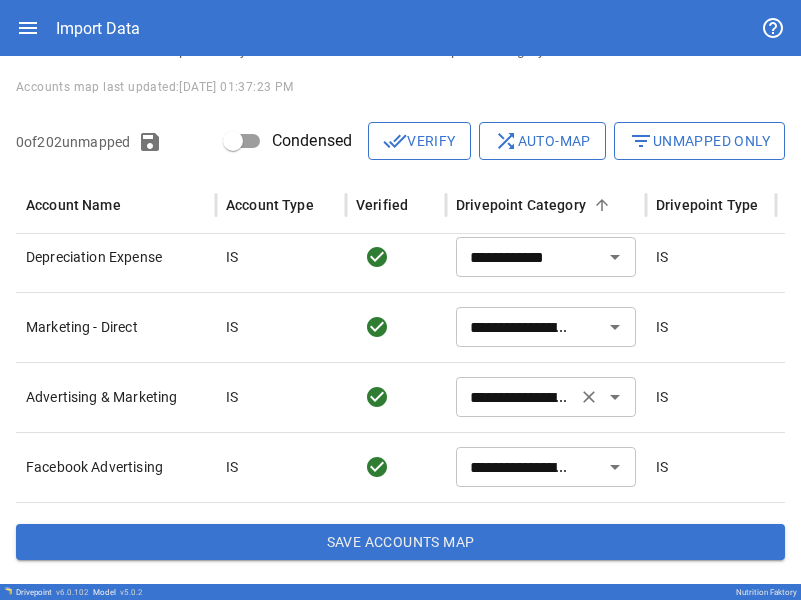 click on "**********" at bounding box center (516, 397) 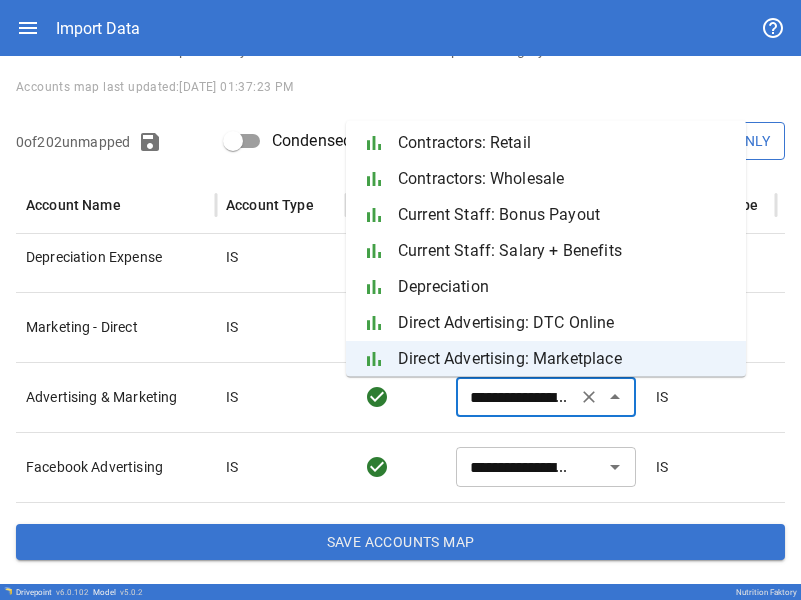 click on "Direct Advertising: DTC Online" at bounding box center (564, 323) 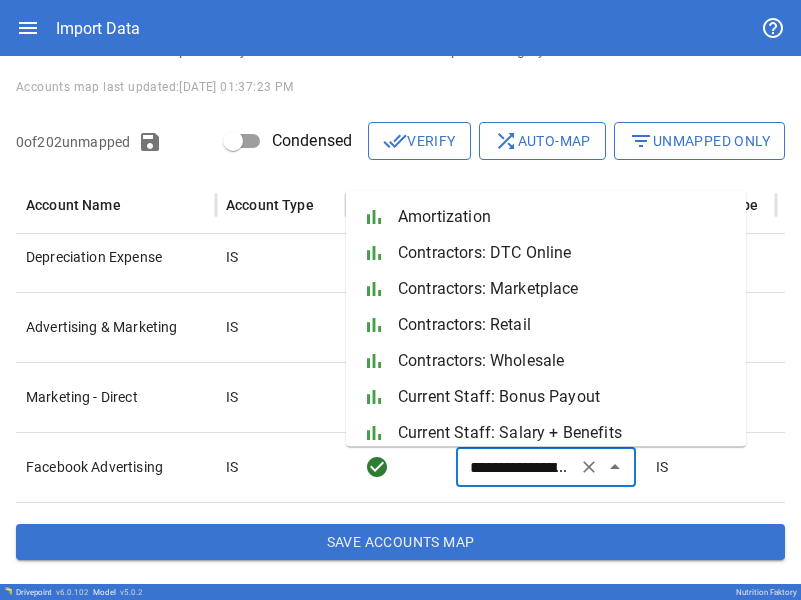 click on "**********" at bounding box center [516, 467] 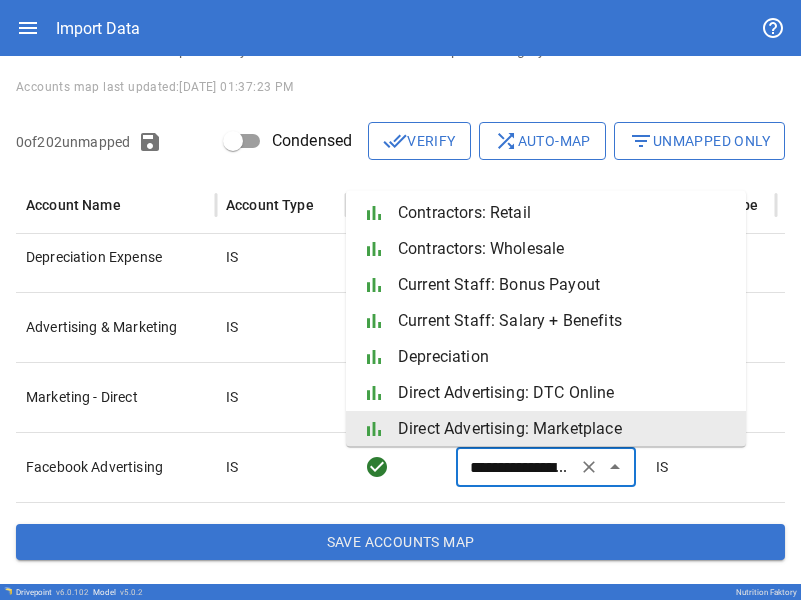 click on "Direct Advertising: Marketplace" at bounding box center [564, 429] 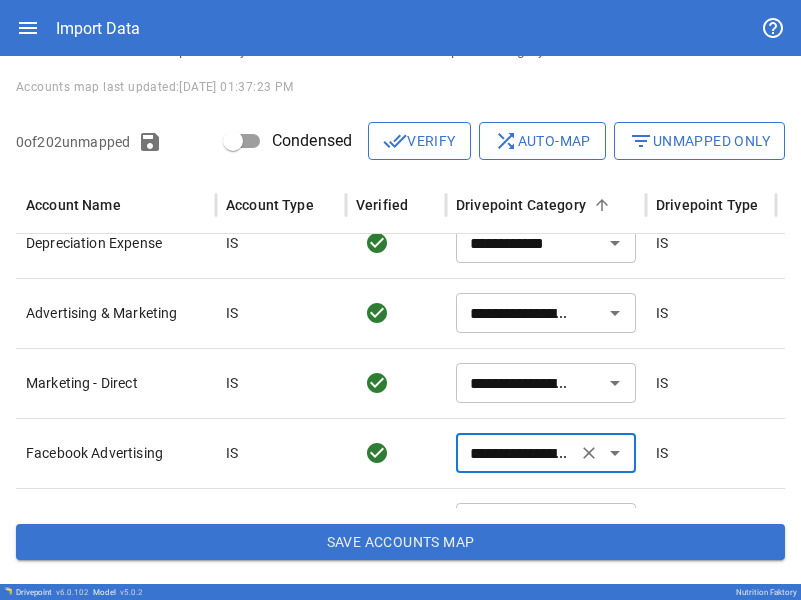 scroll, scrollTop: 1096, scrollLeft: 0, axis: vertical 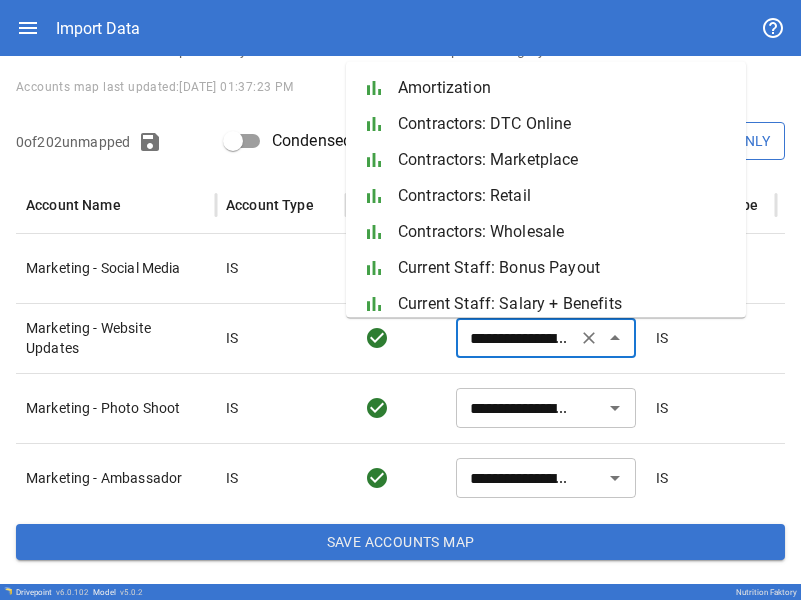 click on "**********" at bounding box center [516, 338] 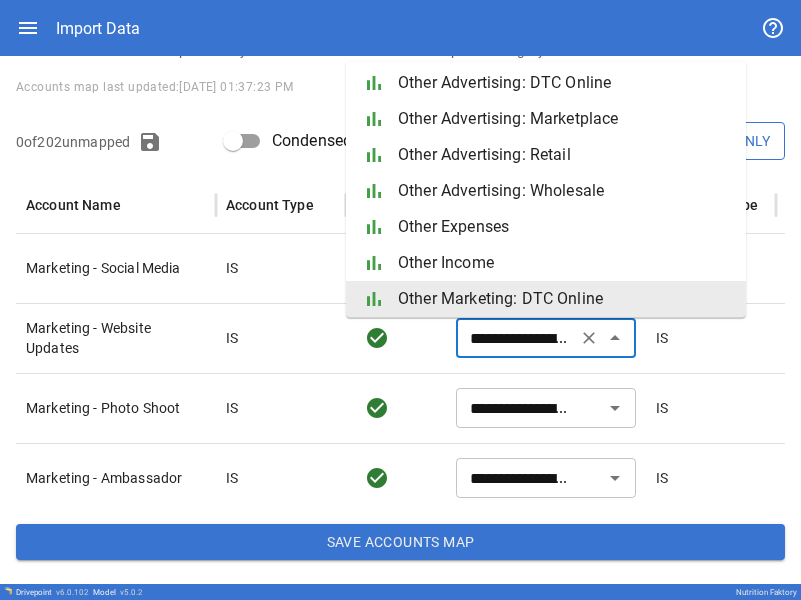 click on "**********" at bounding box center (546, 408) 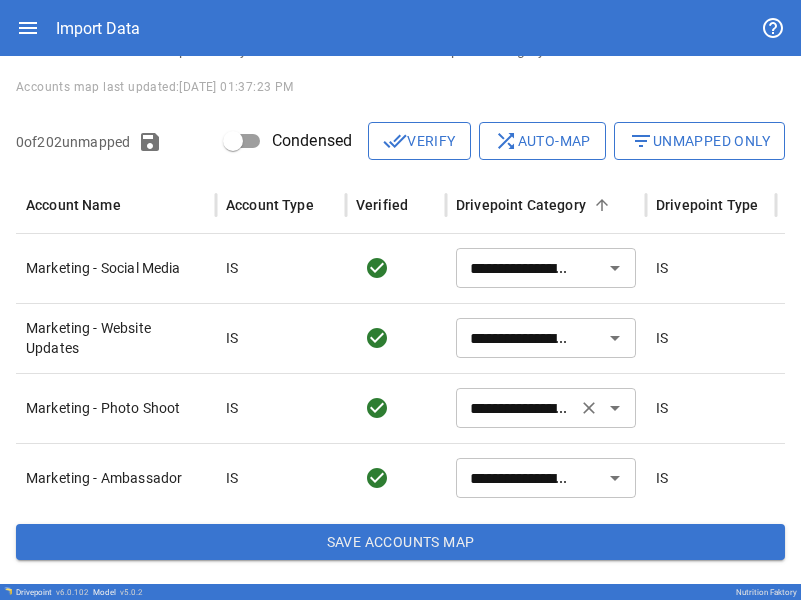 click on "**********" at bounding box center (516, 408) 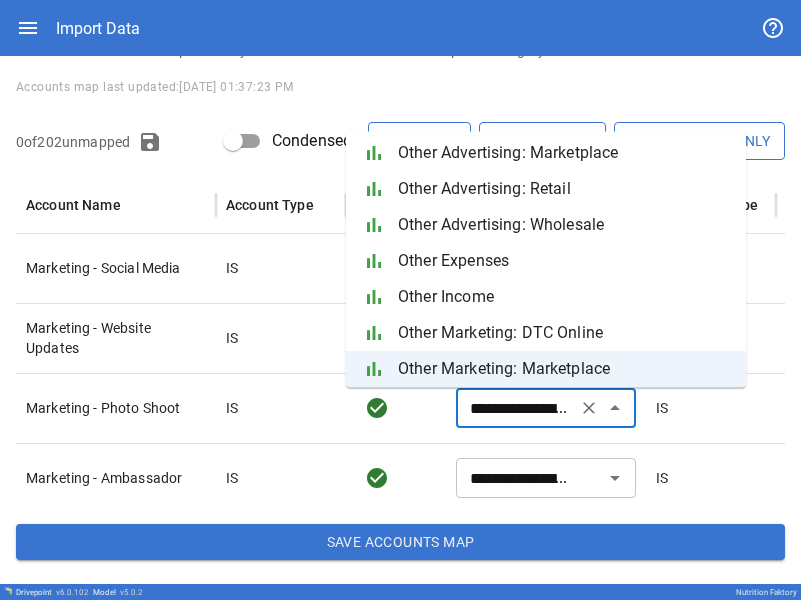 click on "Other Marketing: DTC Online" at bounding box center [564, 334] 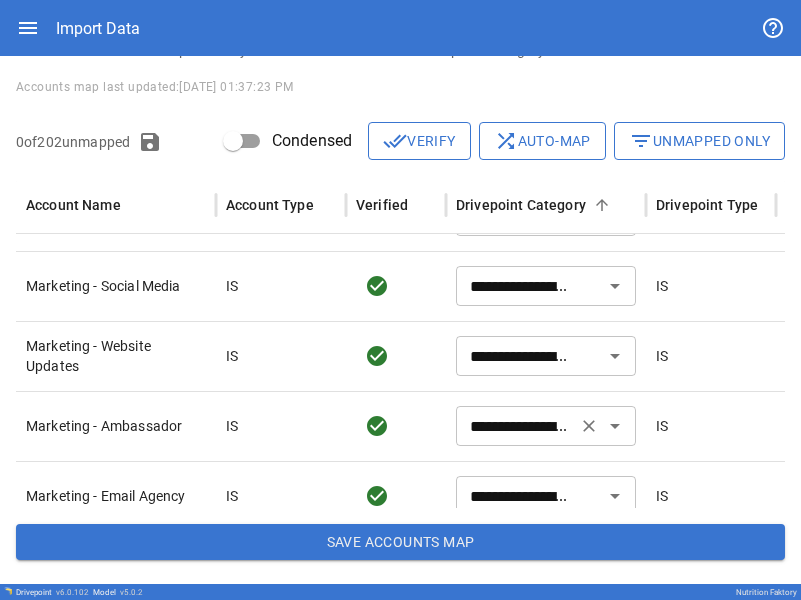 click on "**********" at bounding box center [546, 426] 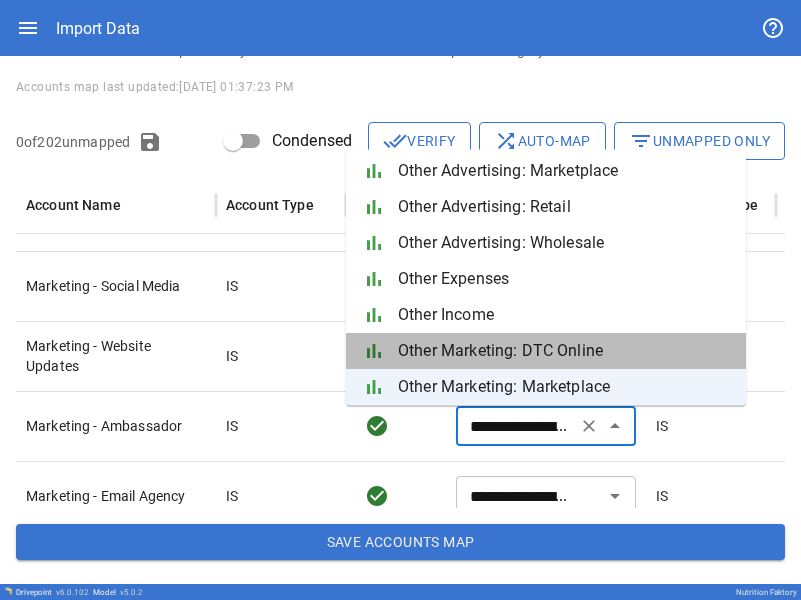 click on "Other Marketing: DTC Online" at bounding box center (564, 352) 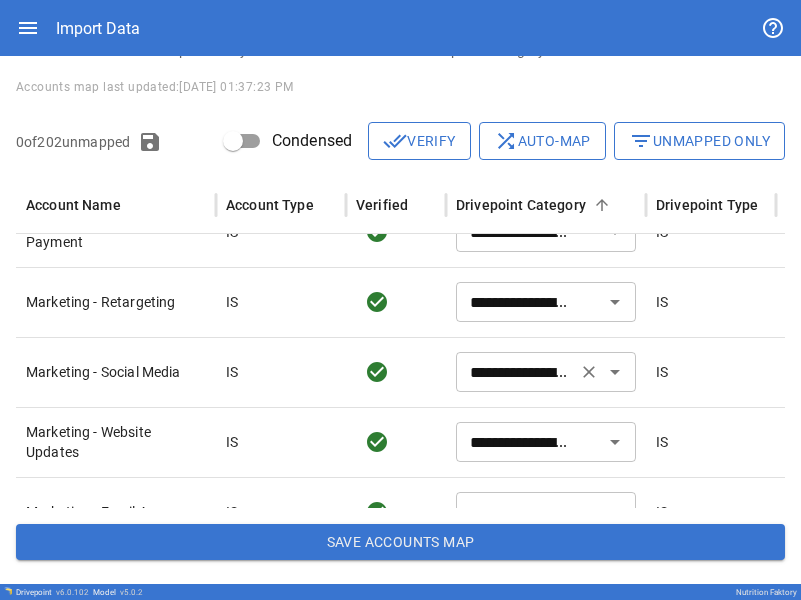click on "**********" at bounding box center [516, 372] 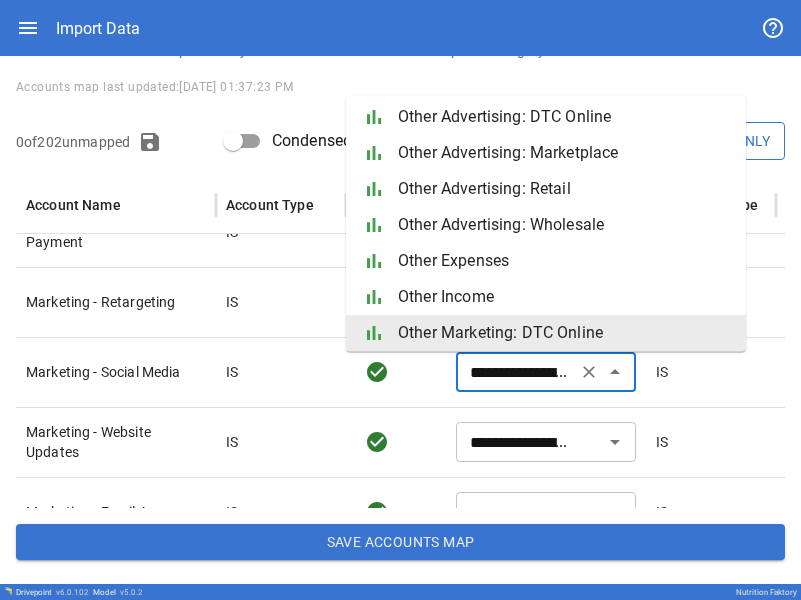 click at bounding box center [396, 372] 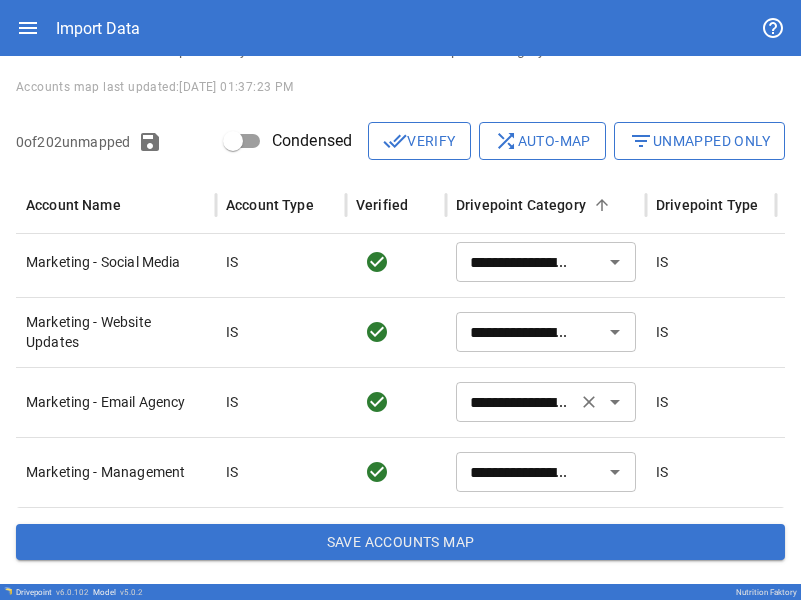 click on "**********" at bounding box center (516, 402) 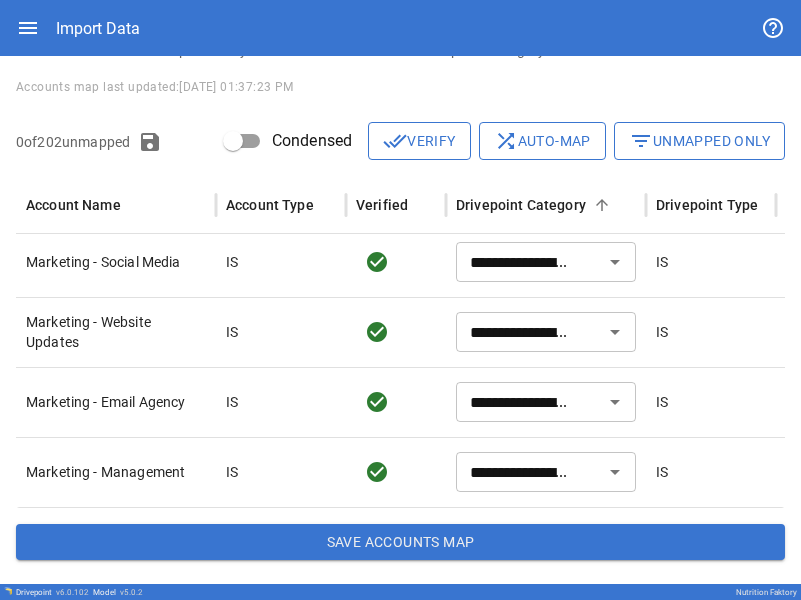click at bounding box center [396, 402] 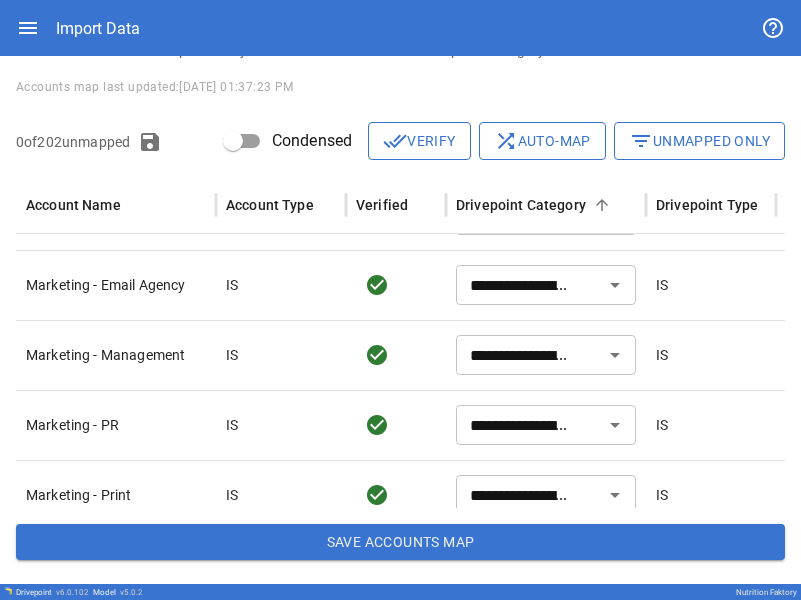 click on "Save Accounts Map" at bounding box center (400, 542) 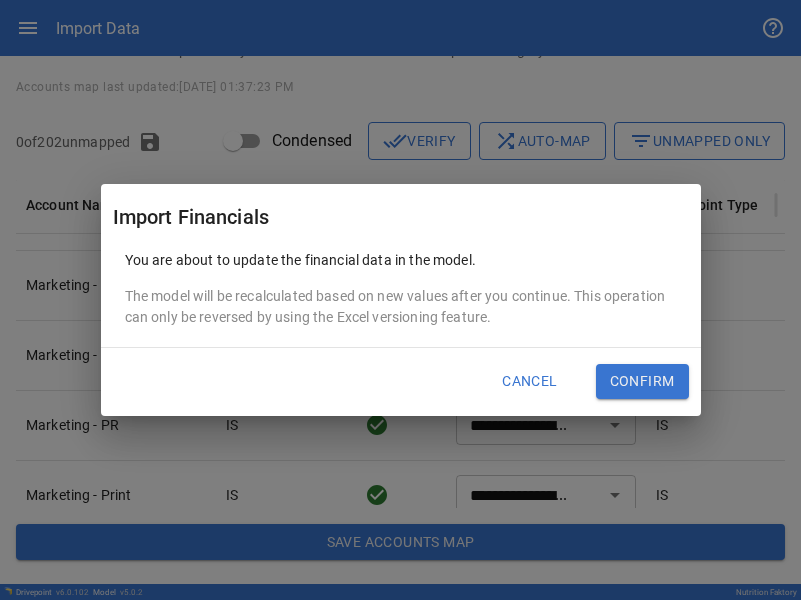 click on "Confirm" at bounding box center [642, 382] 